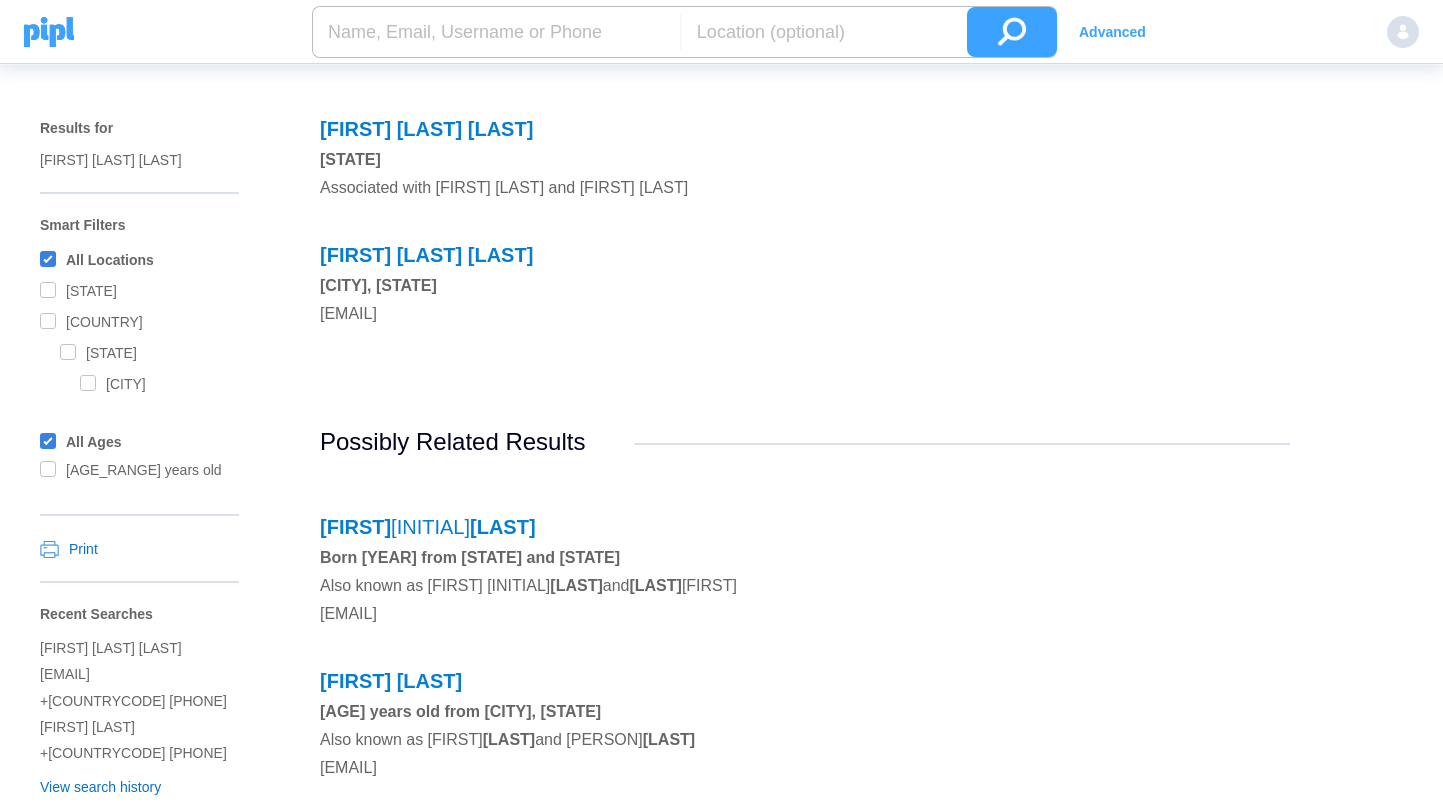 scroll, scrollTop: 0, scrollLeft: 0, axis: both 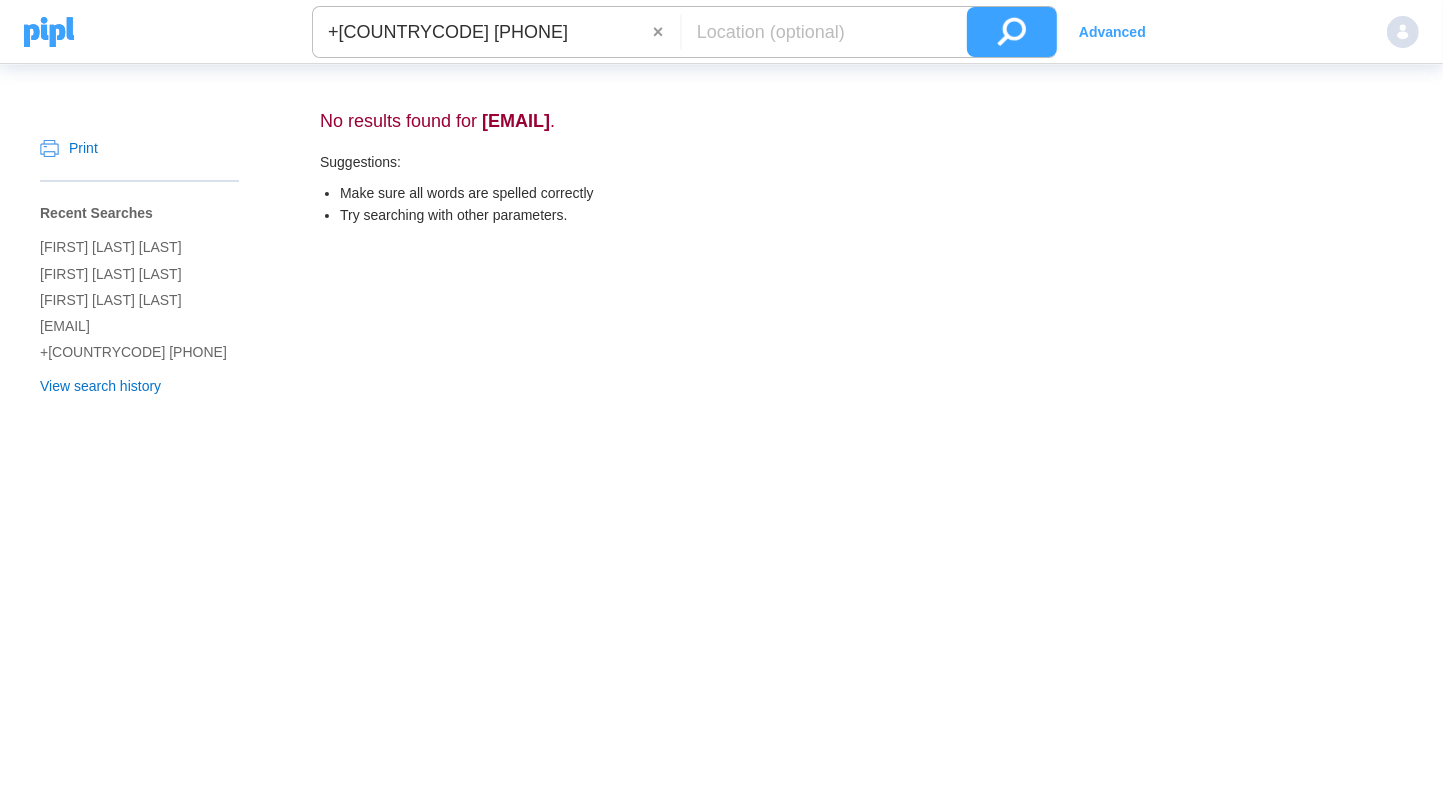 click at bounding box center [1012, 32] 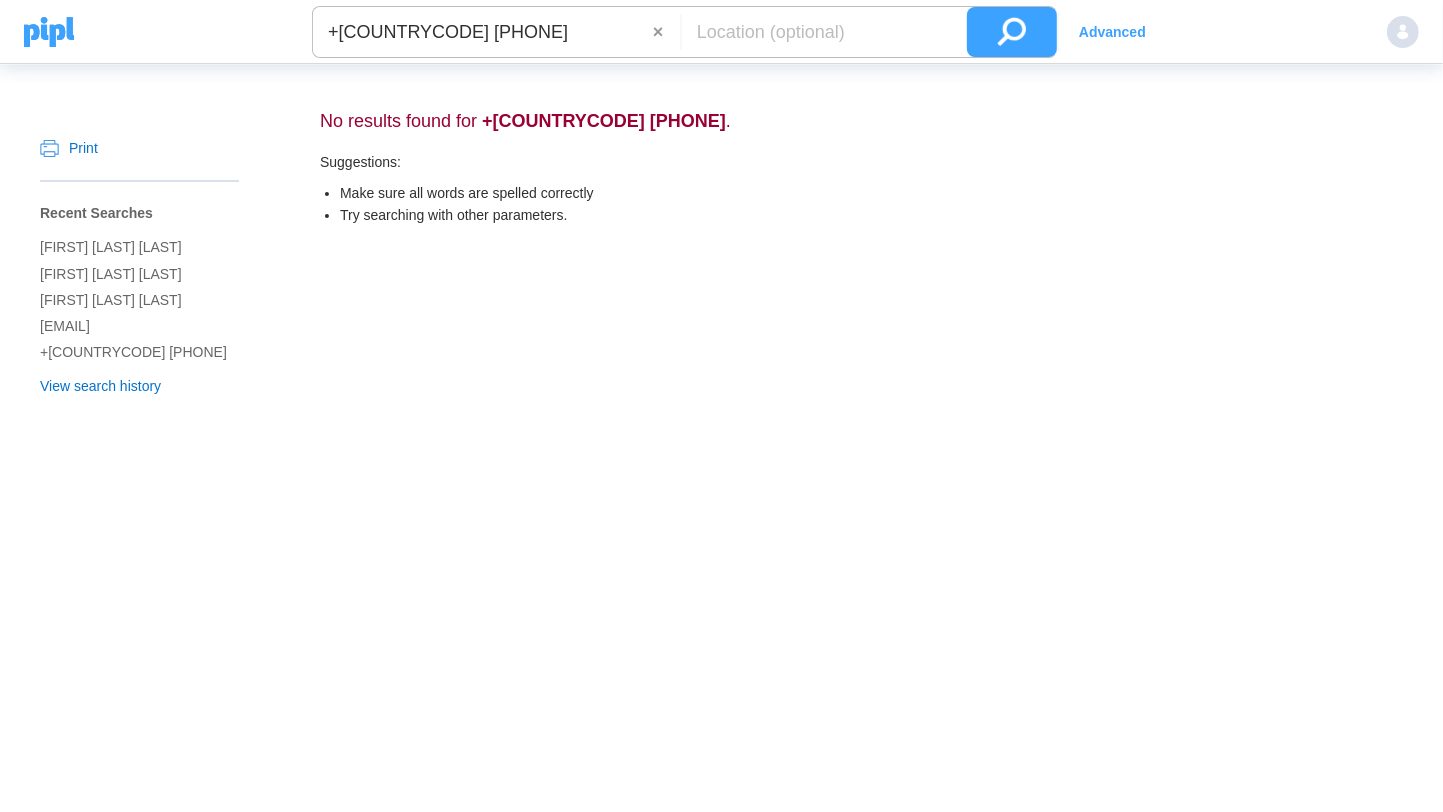 click on "+[COUNTRYCODE] [PHONE] ×" at bounding box center (496, 32) 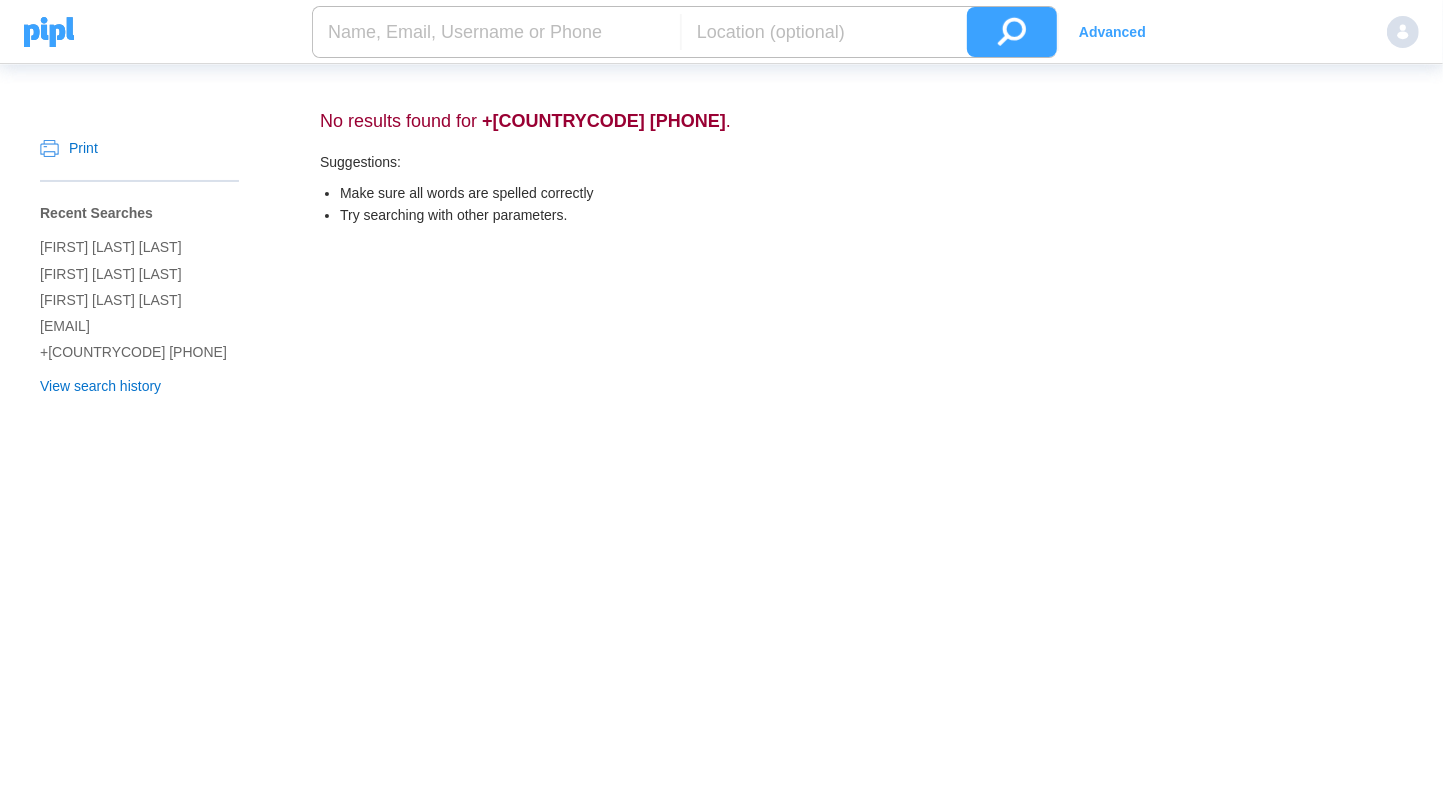 click at bounding box center [496, 32] 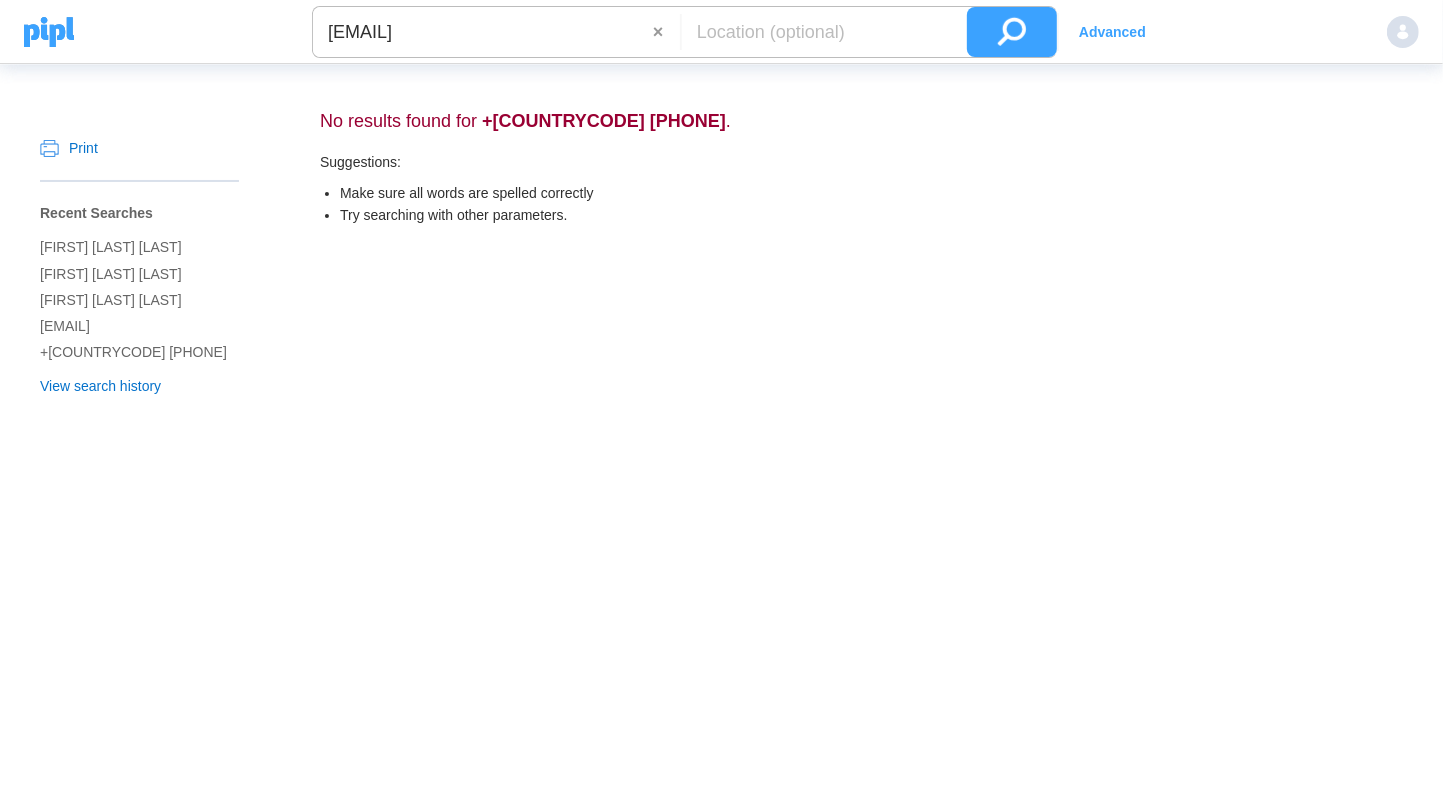 click at bounding box center (1012, 32) 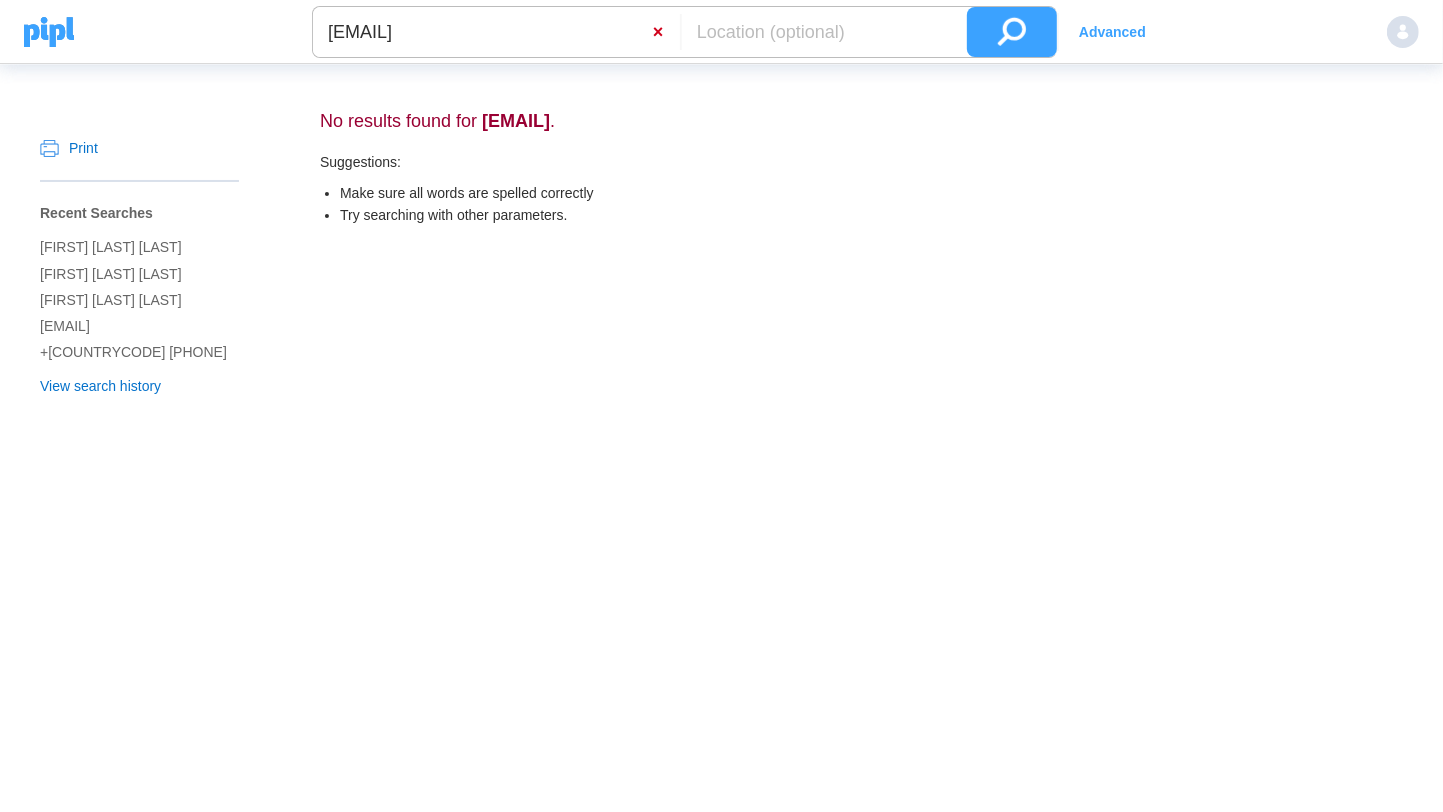 click on "×" at bounding box center (666, 32) 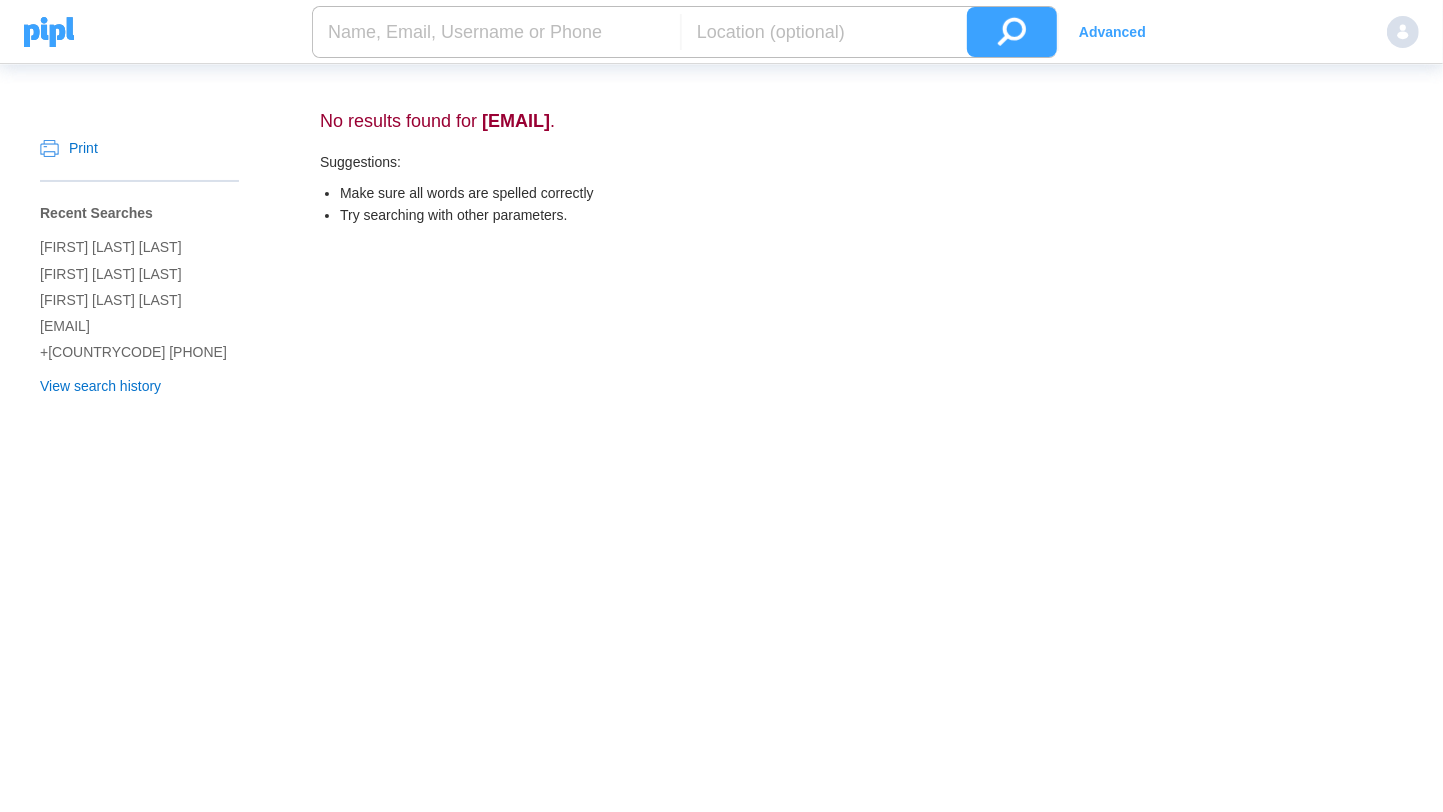 click at bounding box center (496, 32) 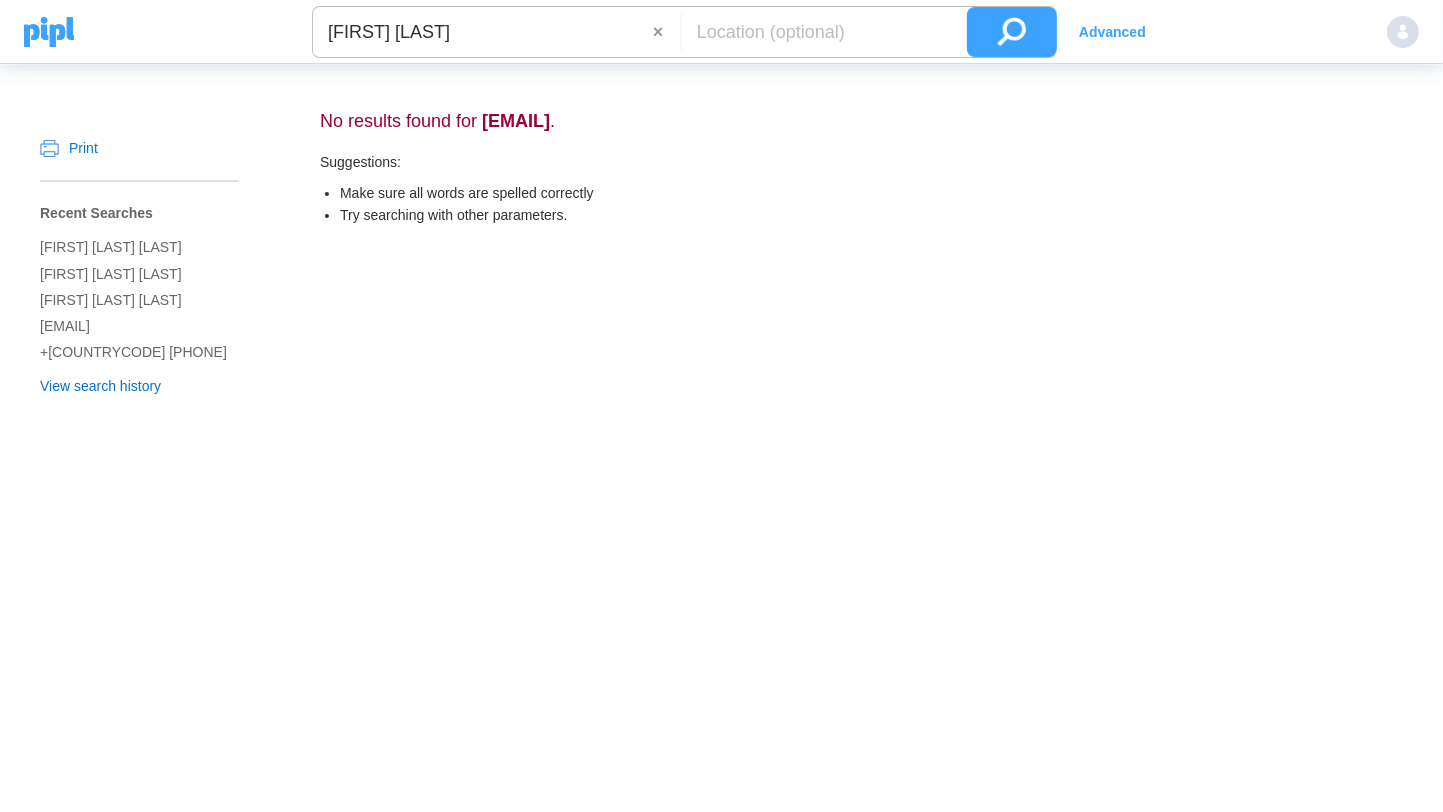 click at bounding box center [1012, 32] 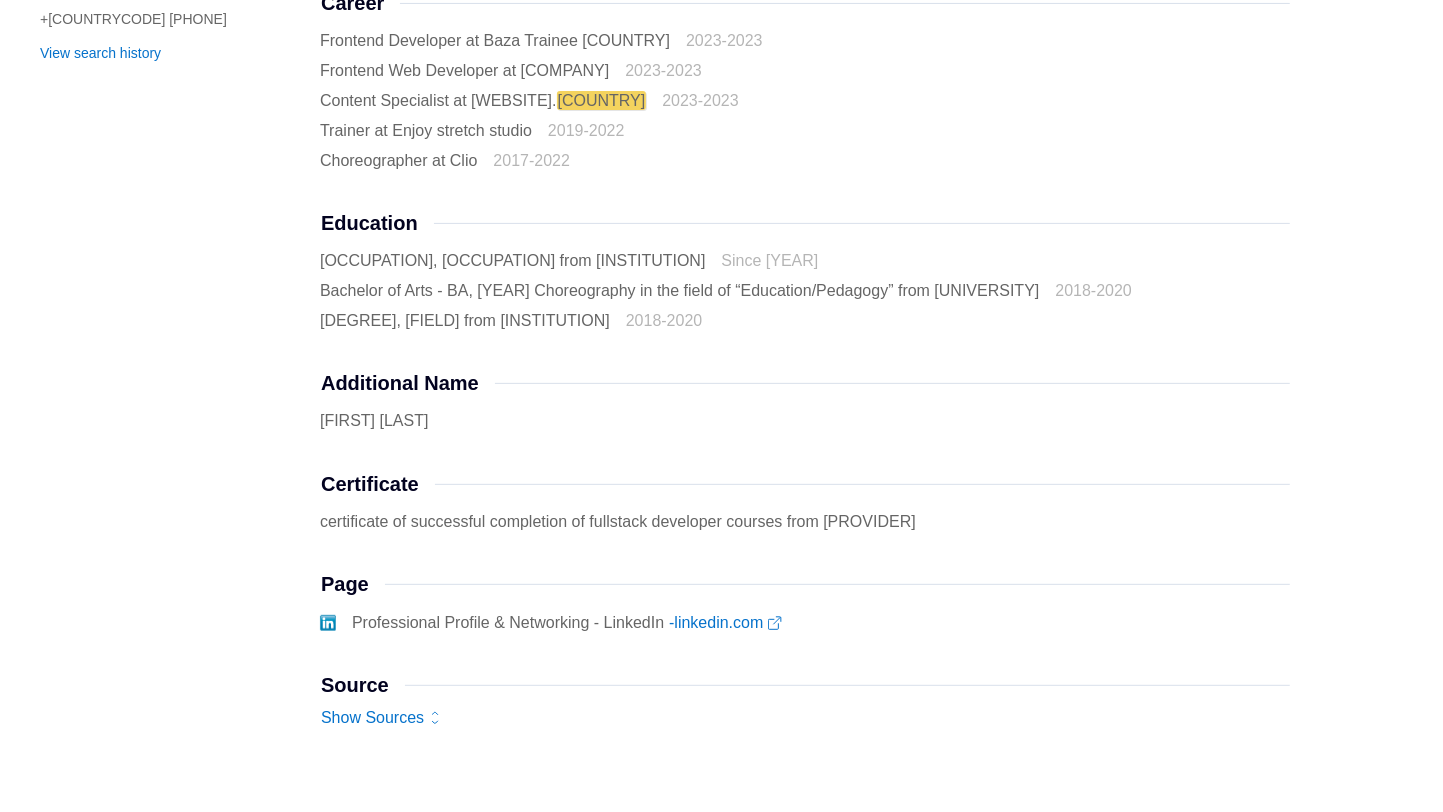 scroll, scrollTop: 0, scrollLeft: 0, axis: both 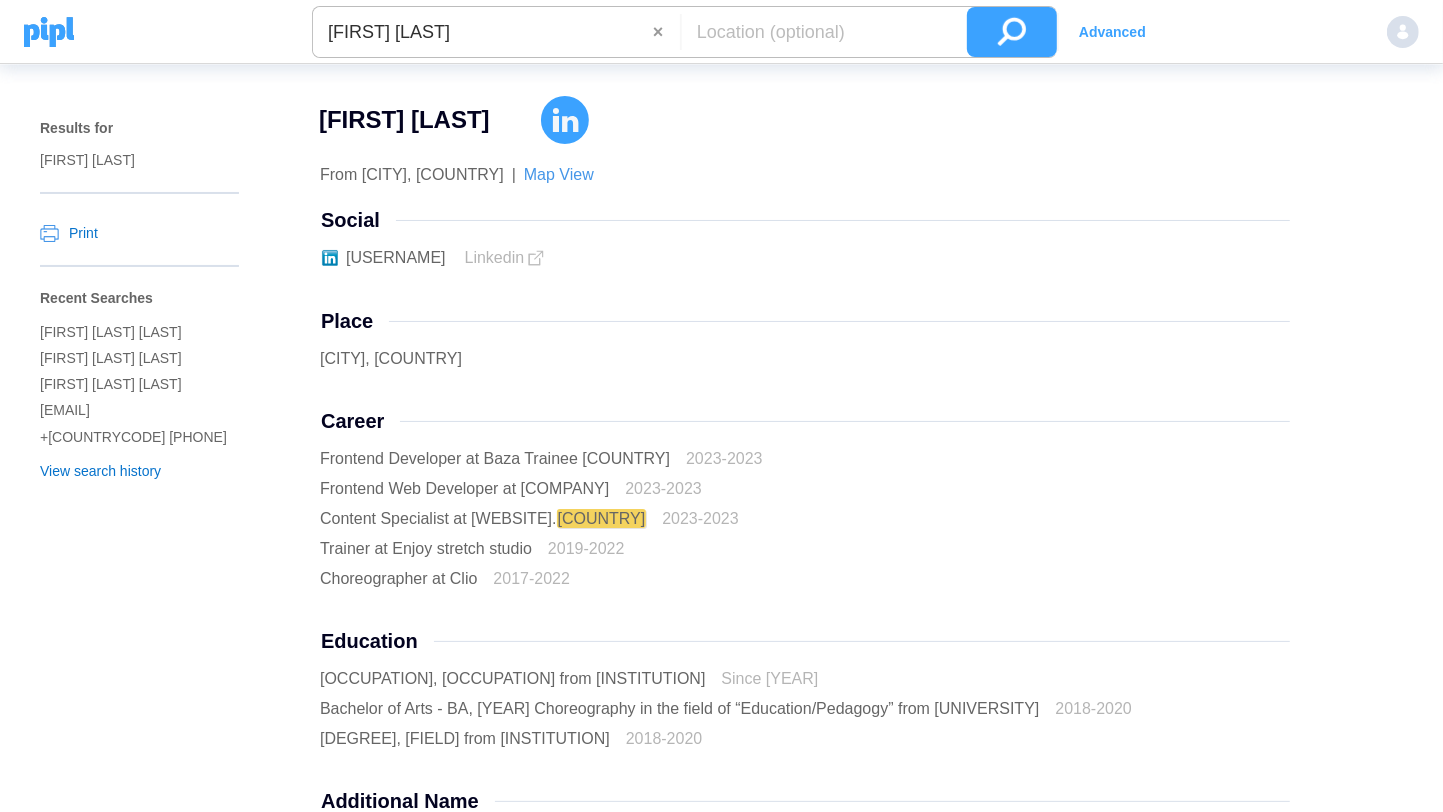 click on "×" at bounding box center (666, 32) 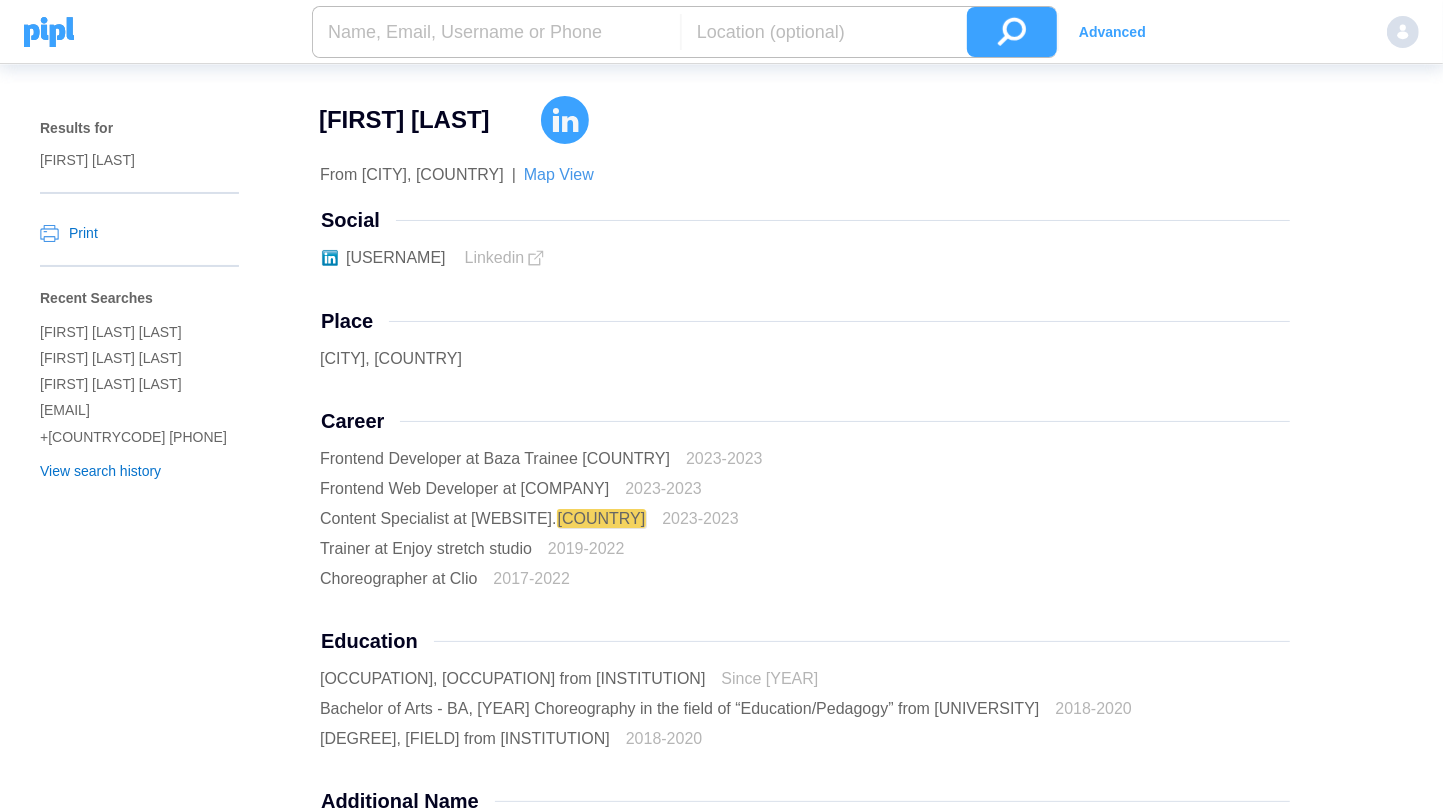 click at bounding box center [496, 32] 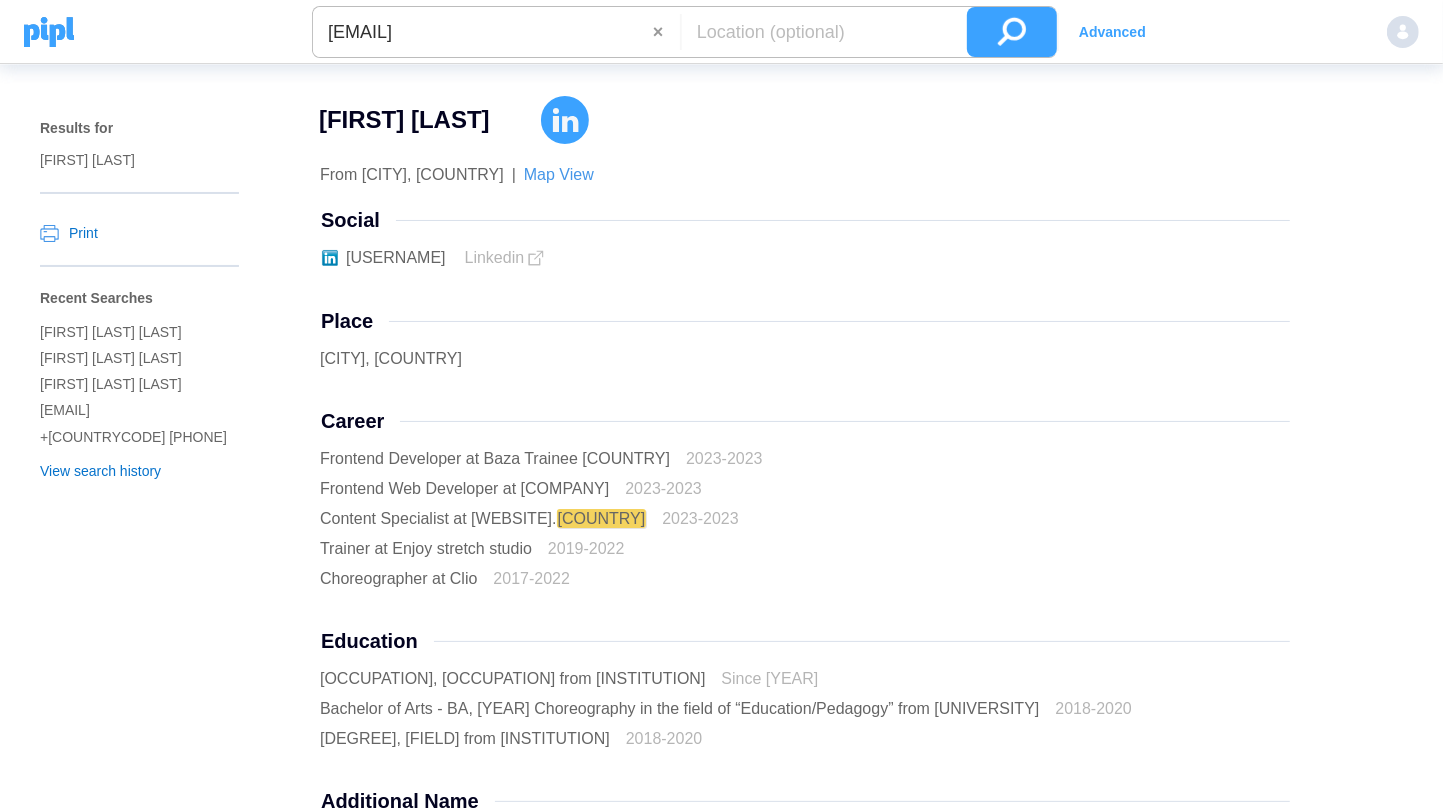 click at bounding box center (1012, 32) 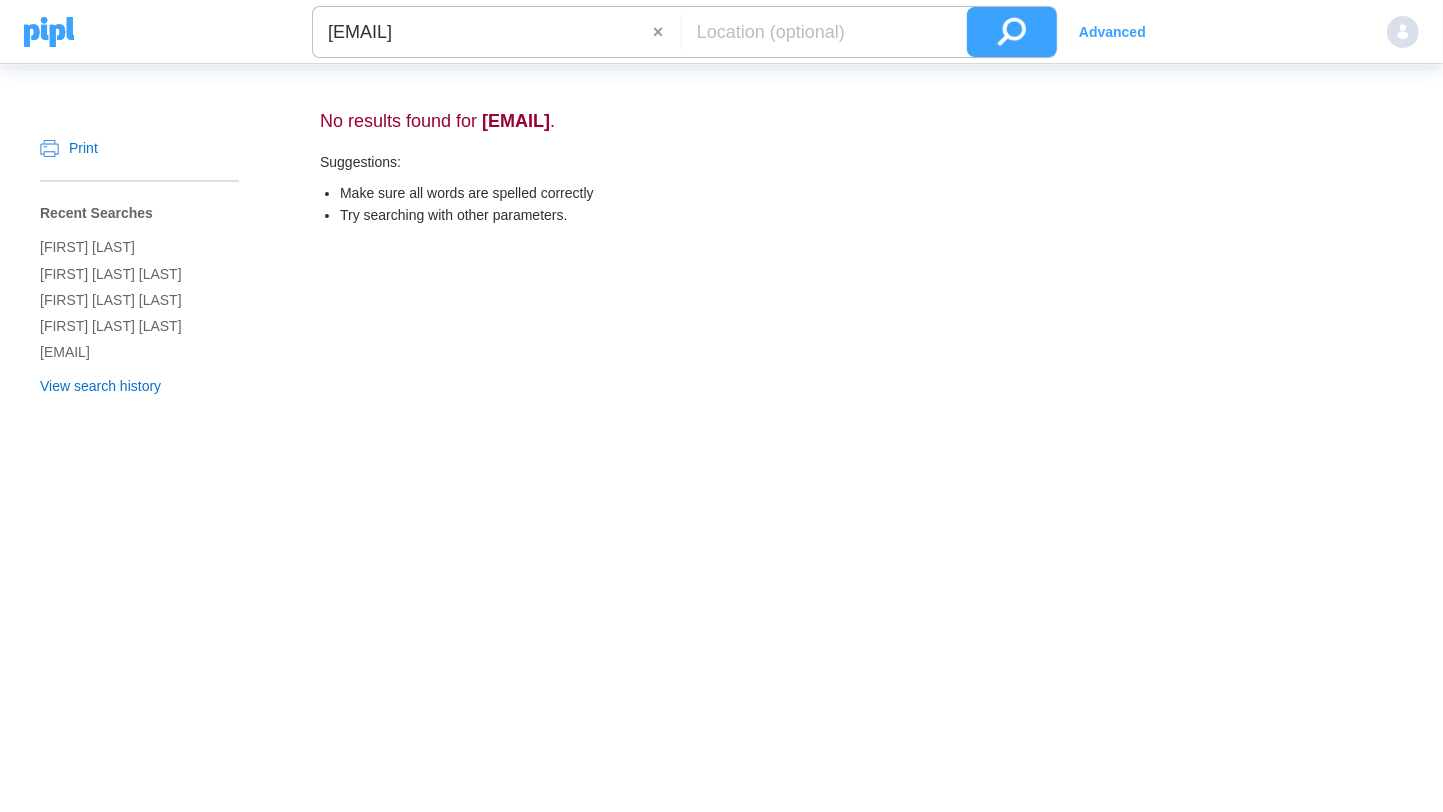drag, startPoint x: 664, startPoint y: 25, endPoint x: 560, endPoint y: 24, distance: 104.00481 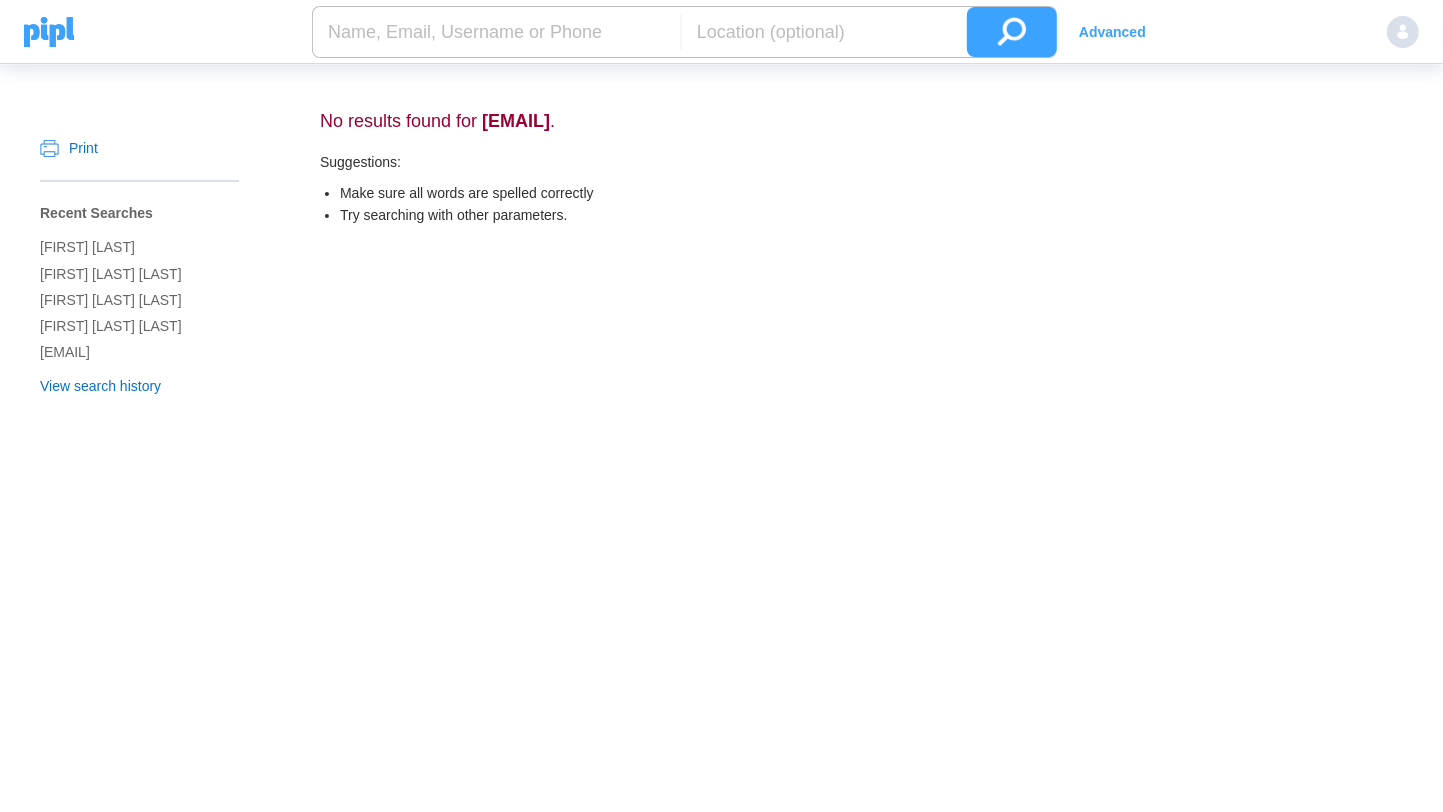 paste on "+[COUNTRYCODE] [PHONE]" 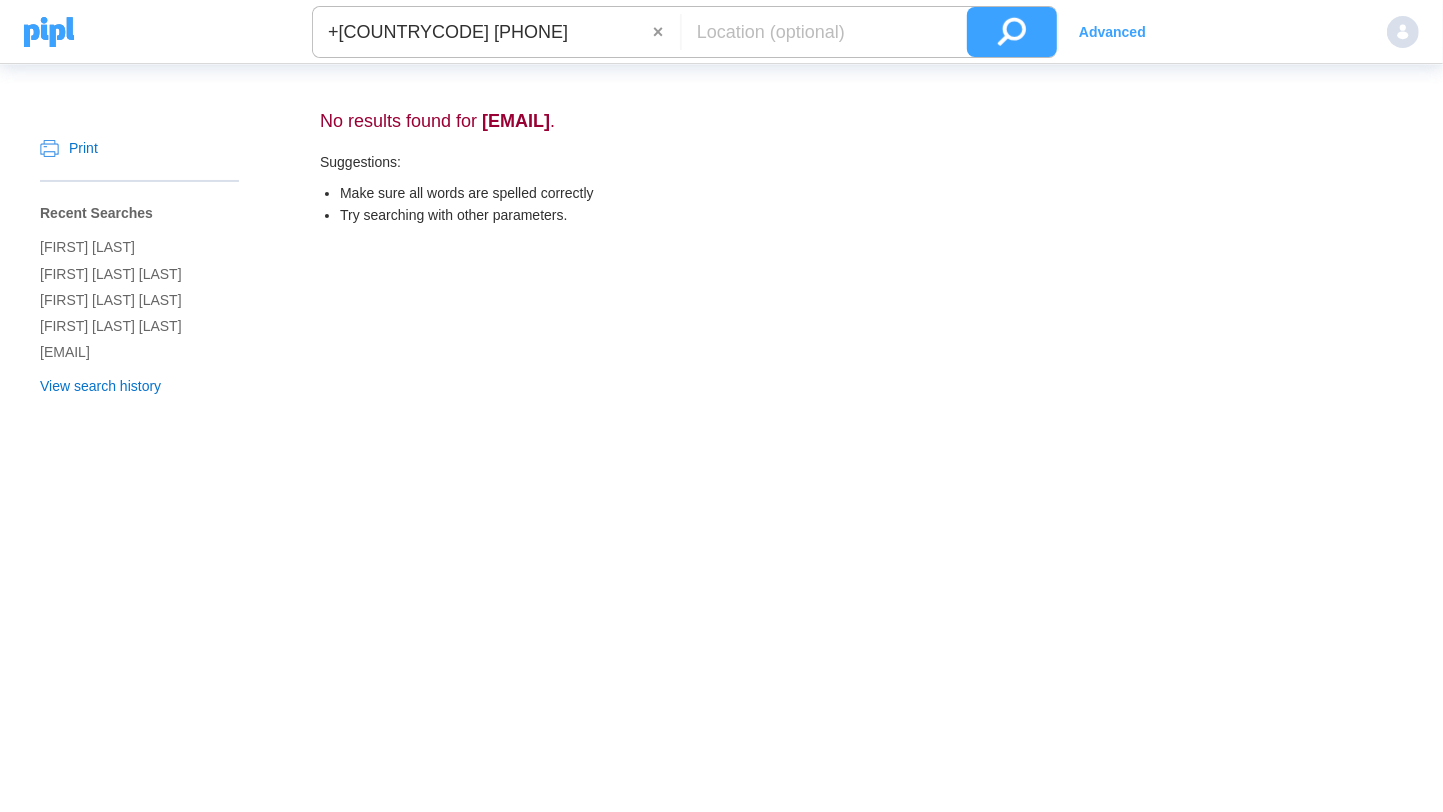 click at bounding box center (1012, 32) 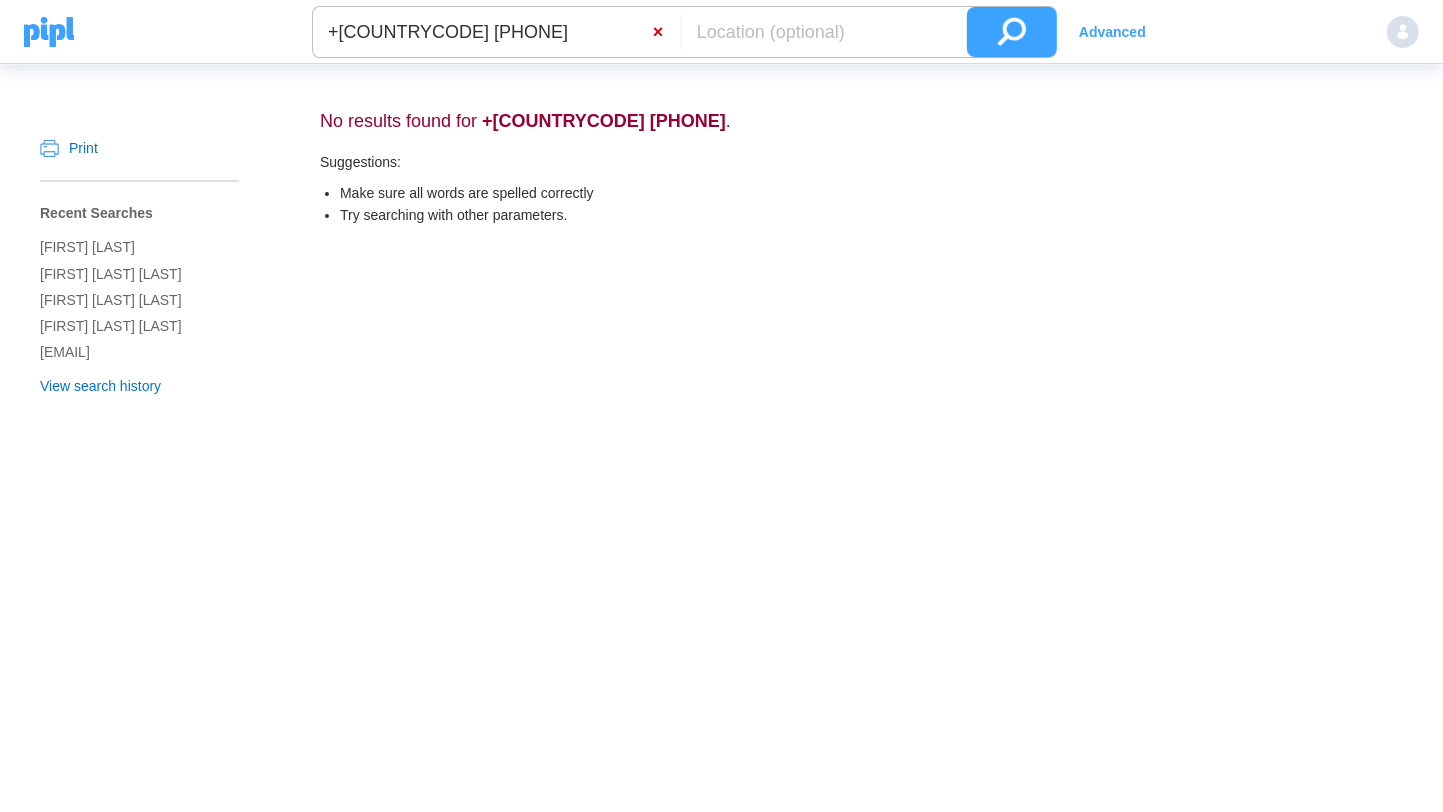 click on "×" at bounding box center [666, 32] 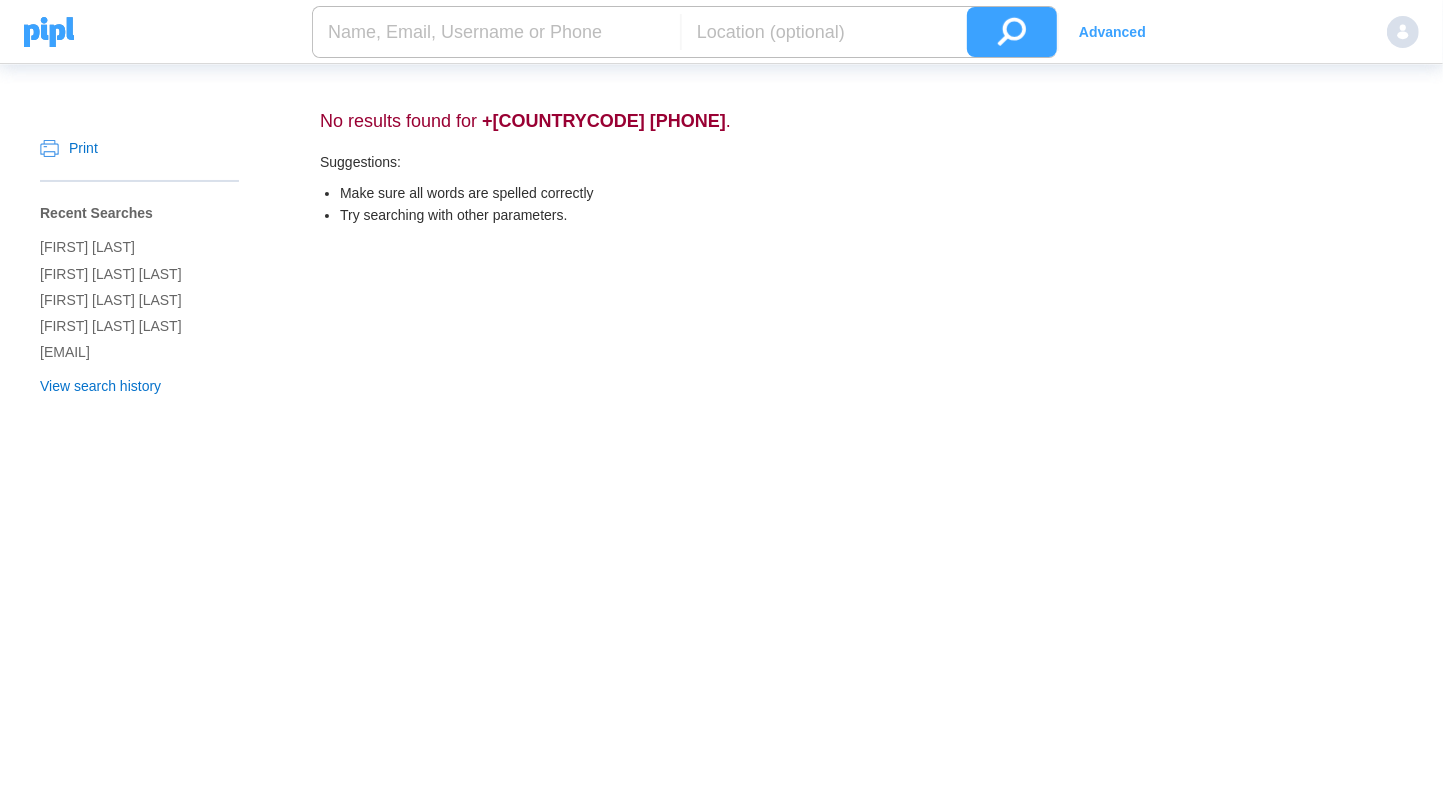 paste on "[FIRST] [LAST] [LAST]" 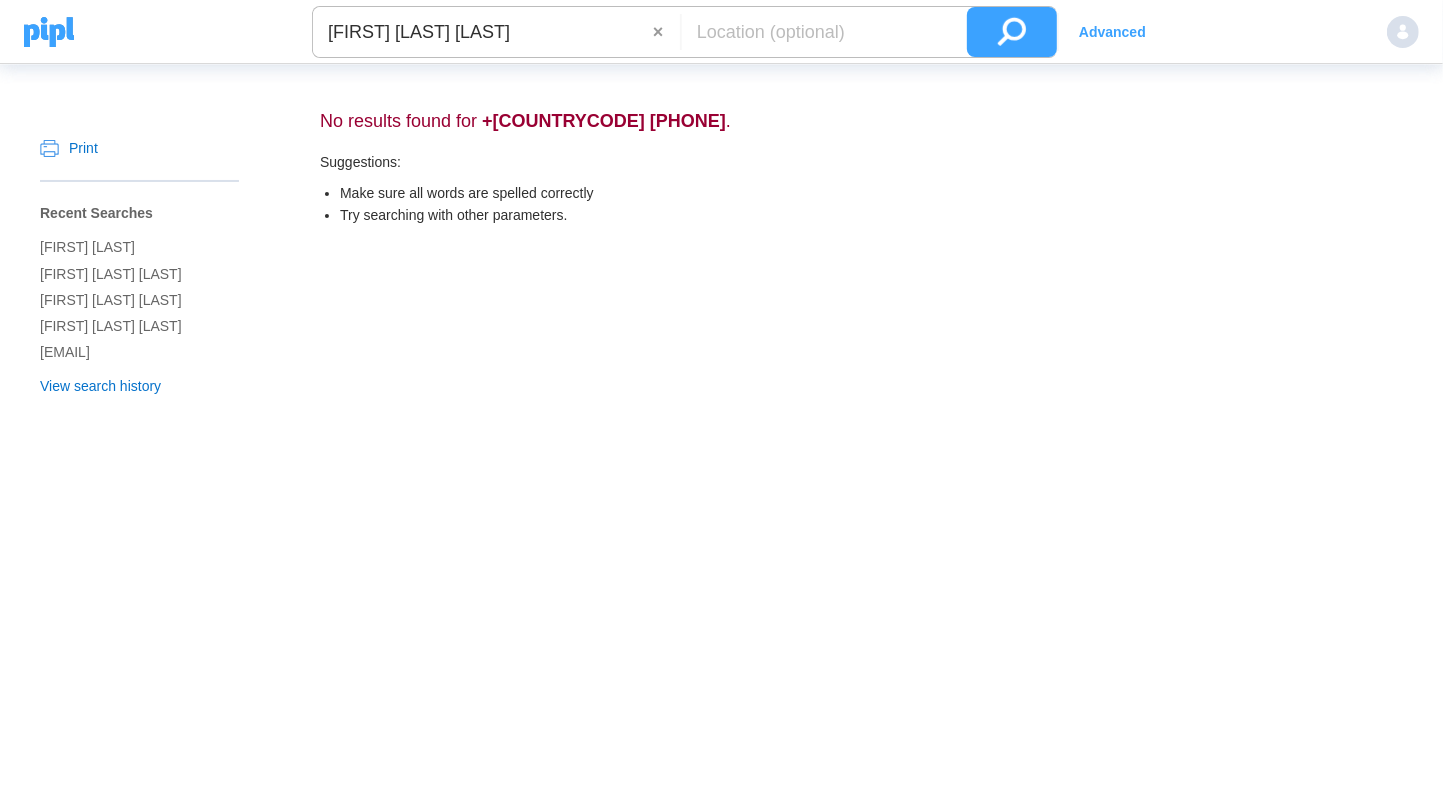 click at bounding box center [1012, 32] 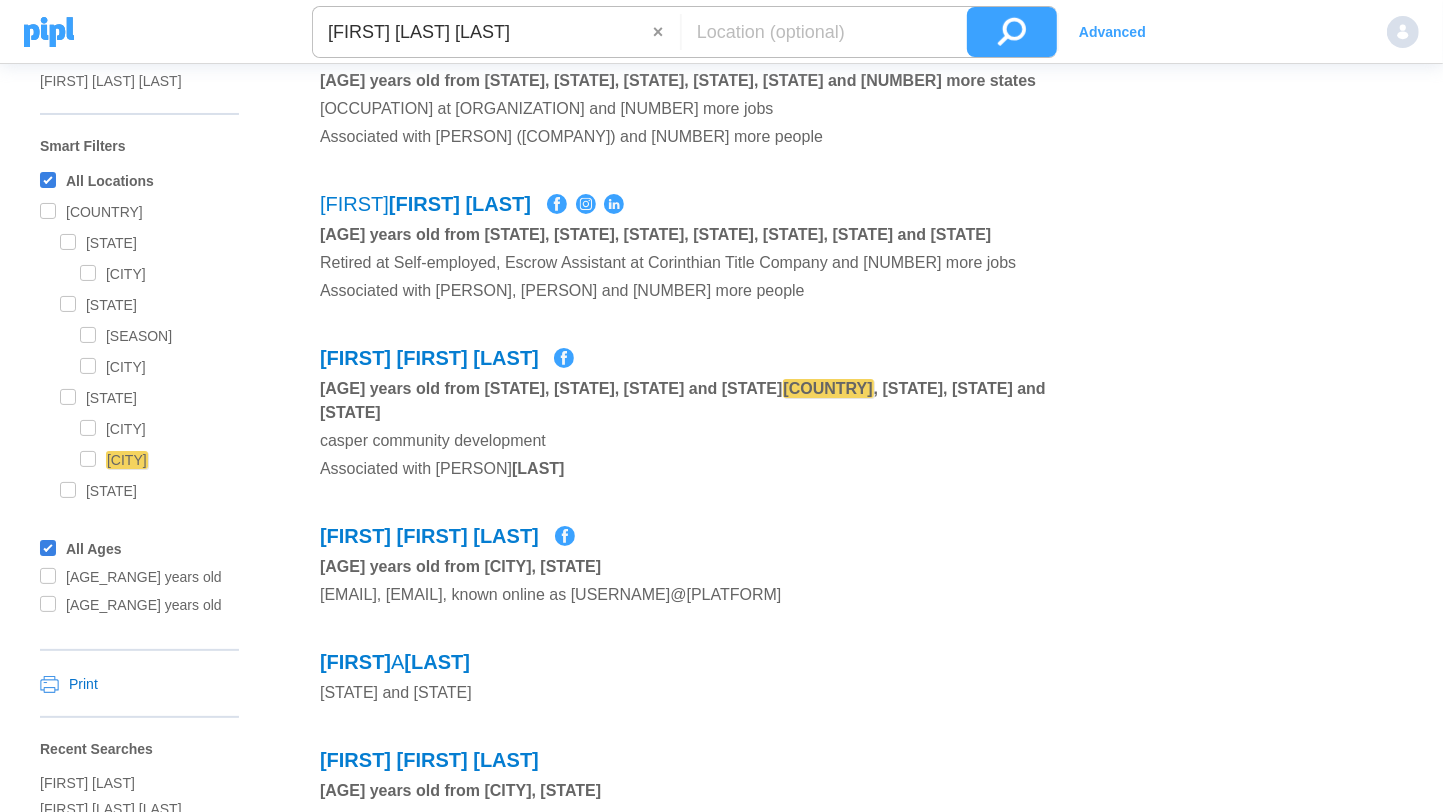 scroll, scrollTop: 107, scrollLeft: 0, axis: vertical 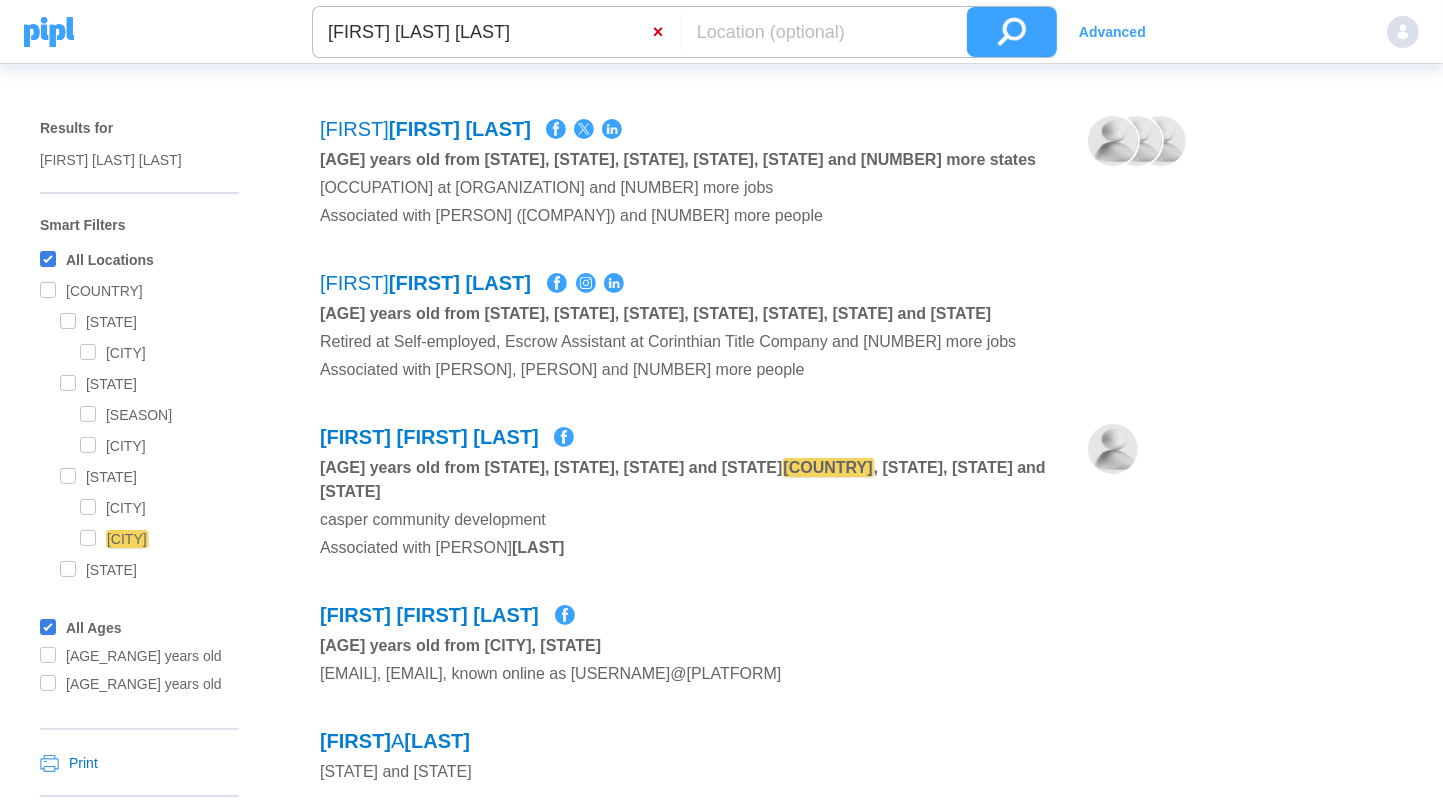 click on "×" at bounding box center [666, 32] 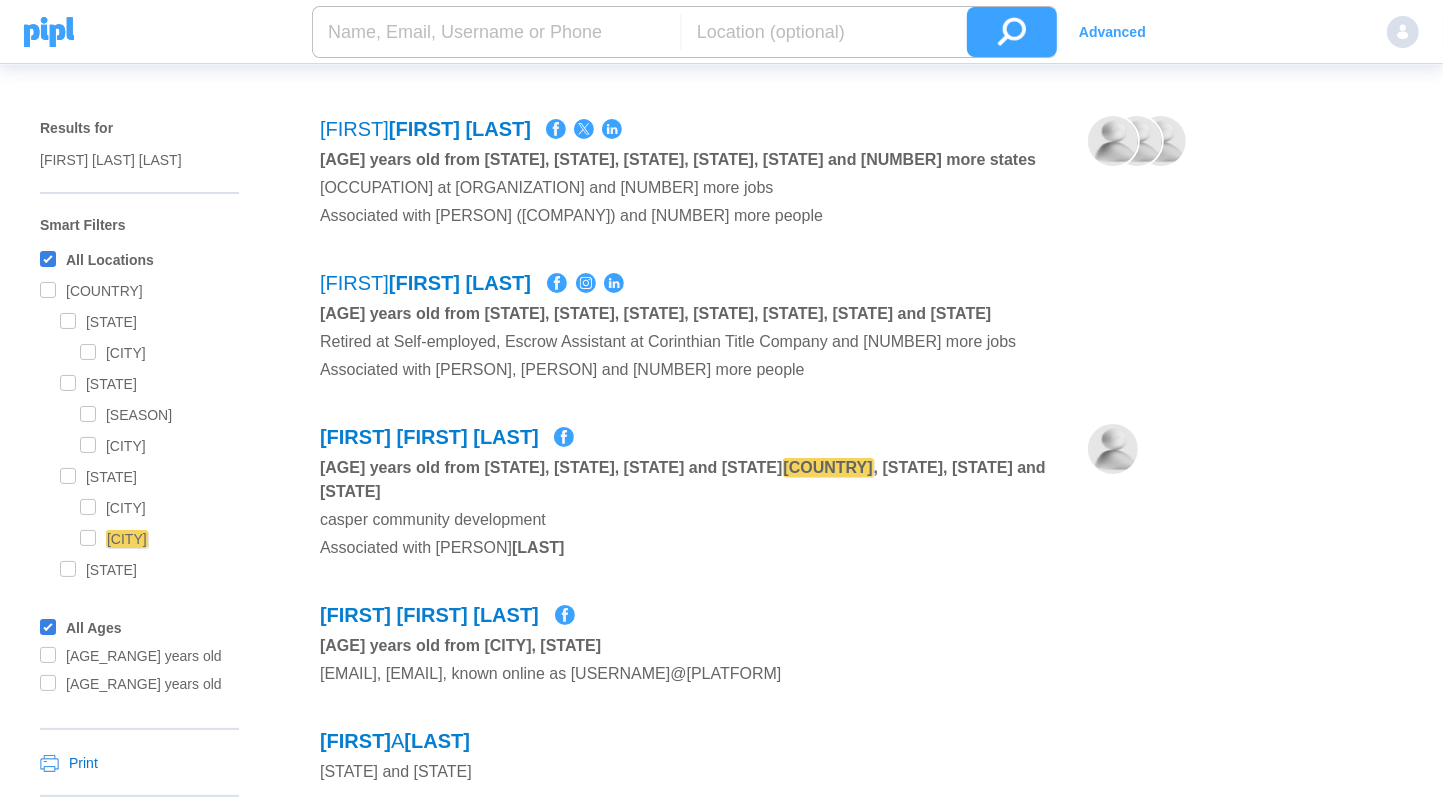 click at bounding box center (496, 32) 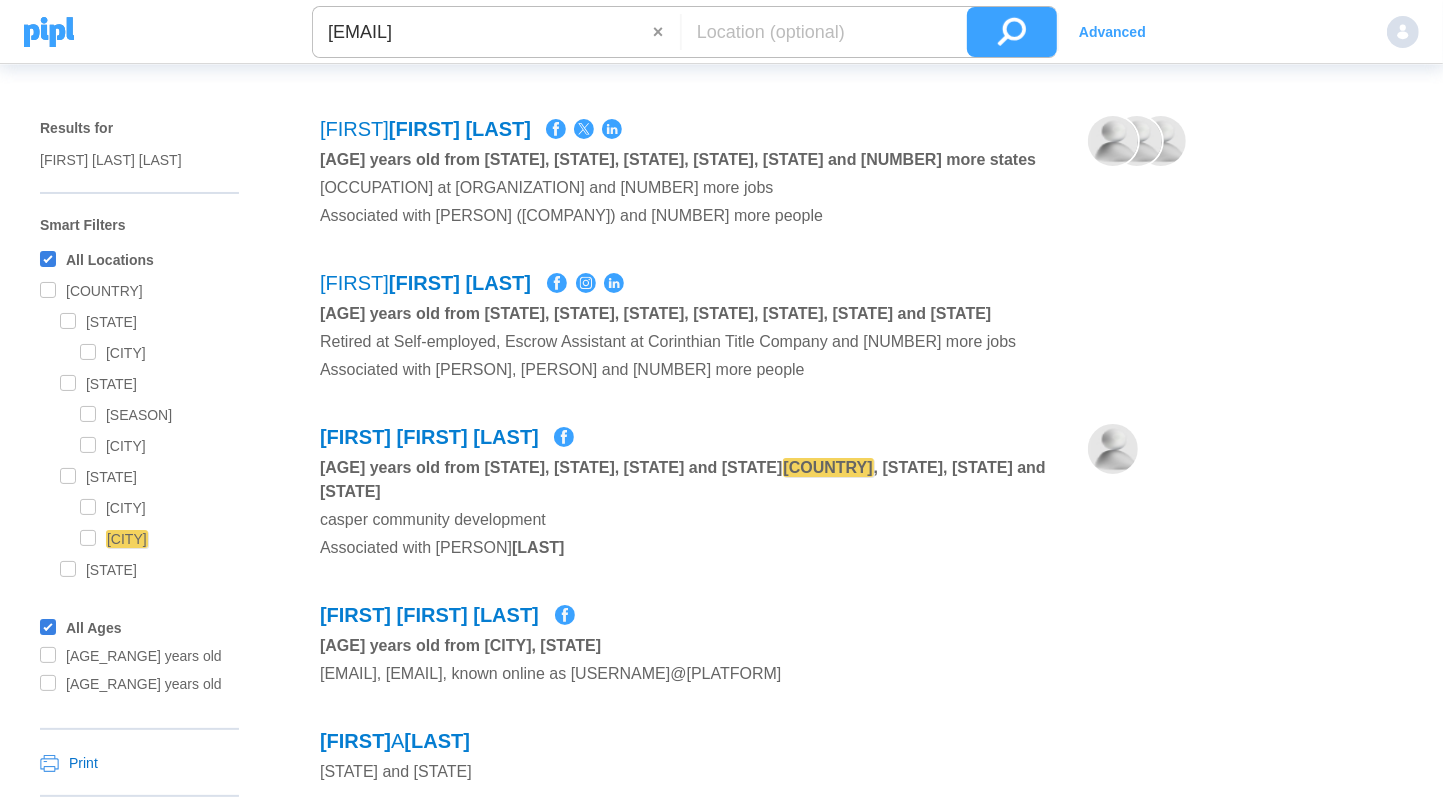 click at bounding box center (1012, 32) 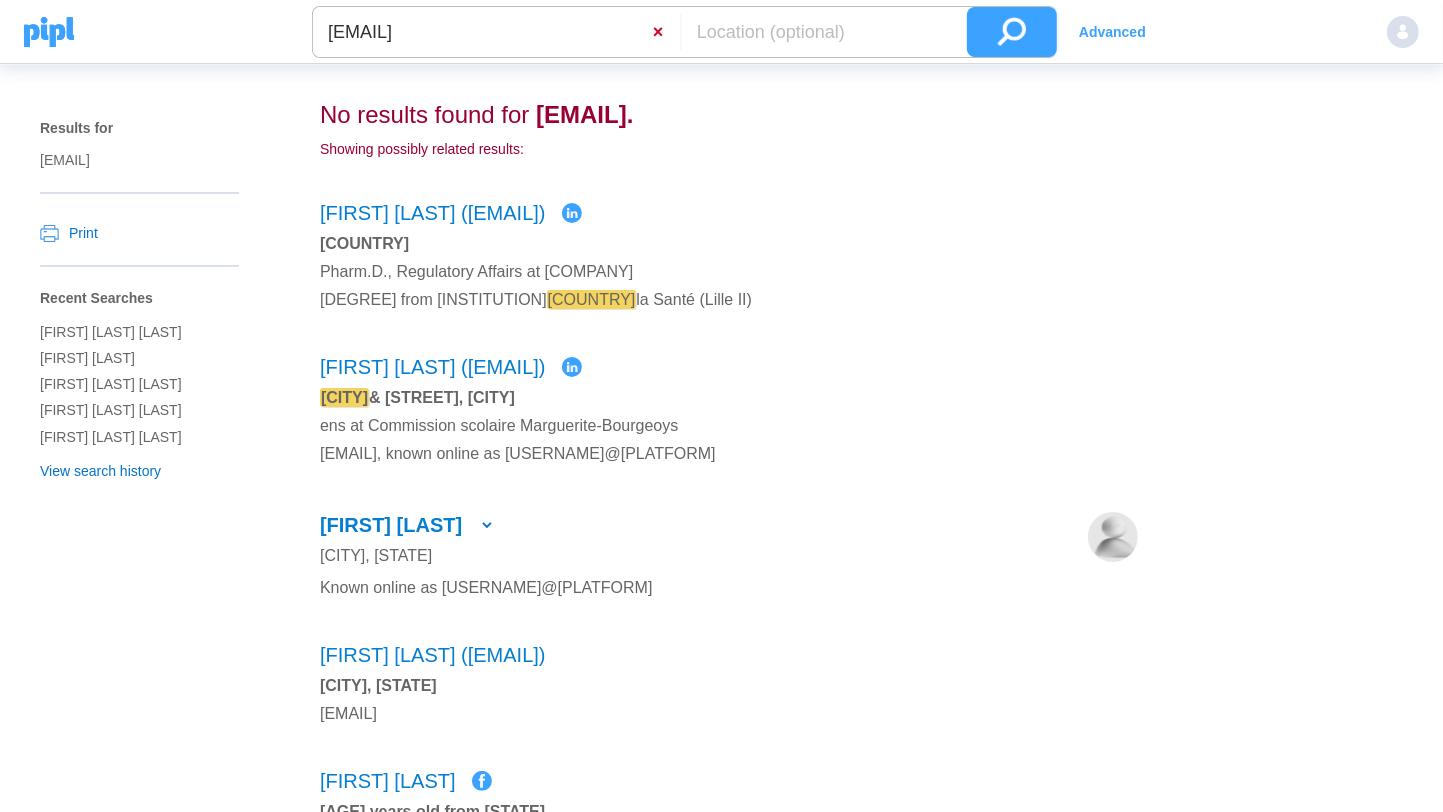 click on "×" at bounding box center [666, 32] 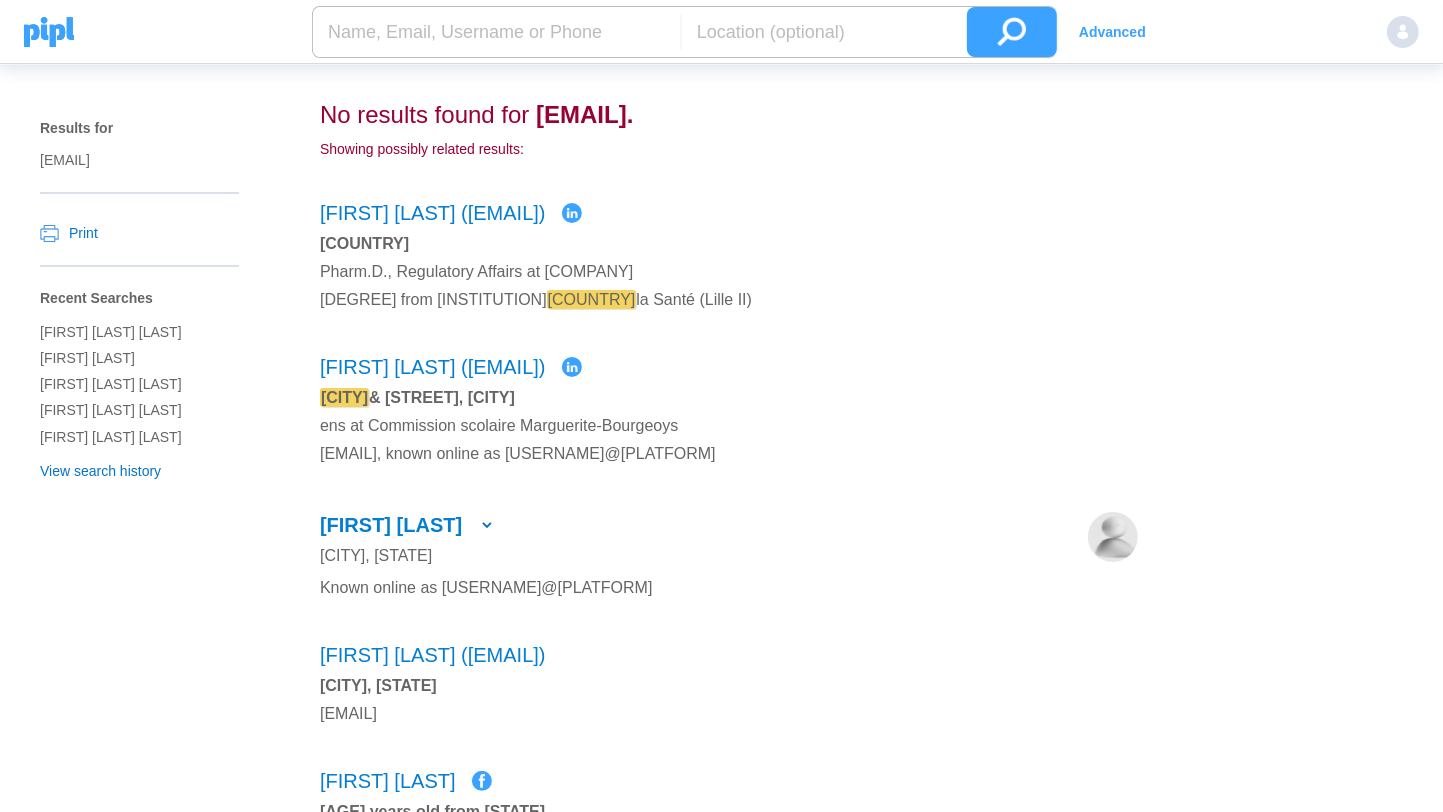 click at bounding box center [496, 32] 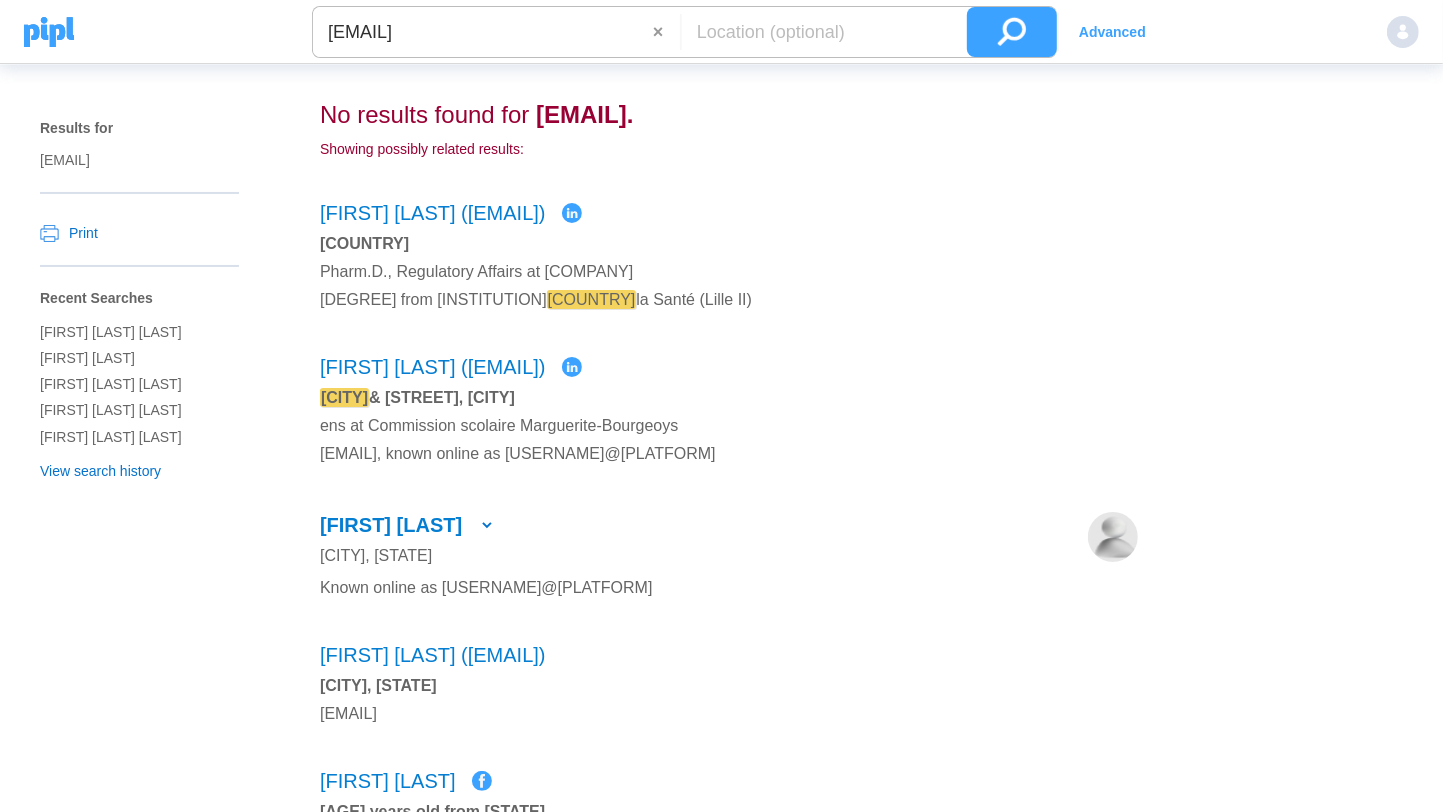 click at bounding box center [1012, 32] 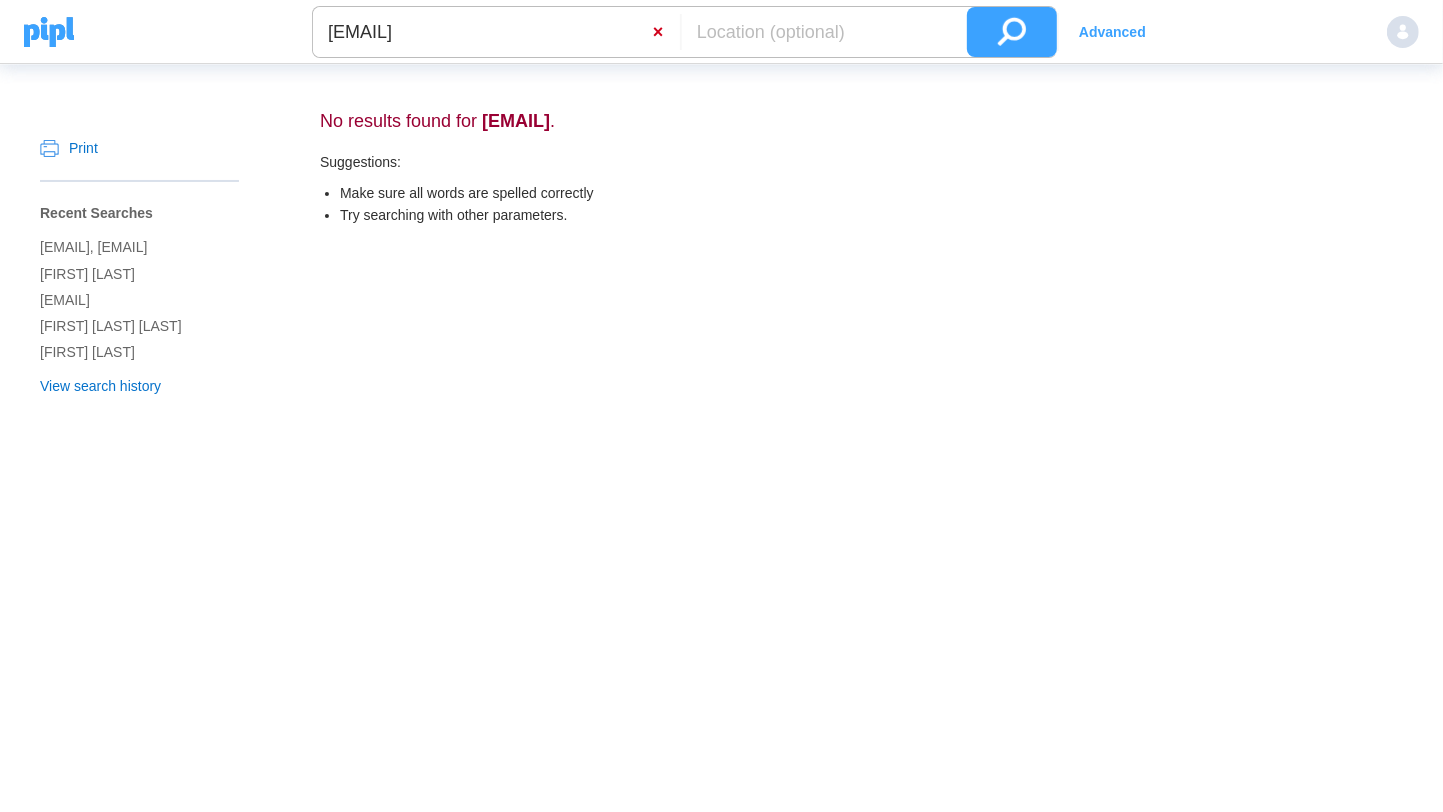 click on "×" at bounding box center [666, 32] 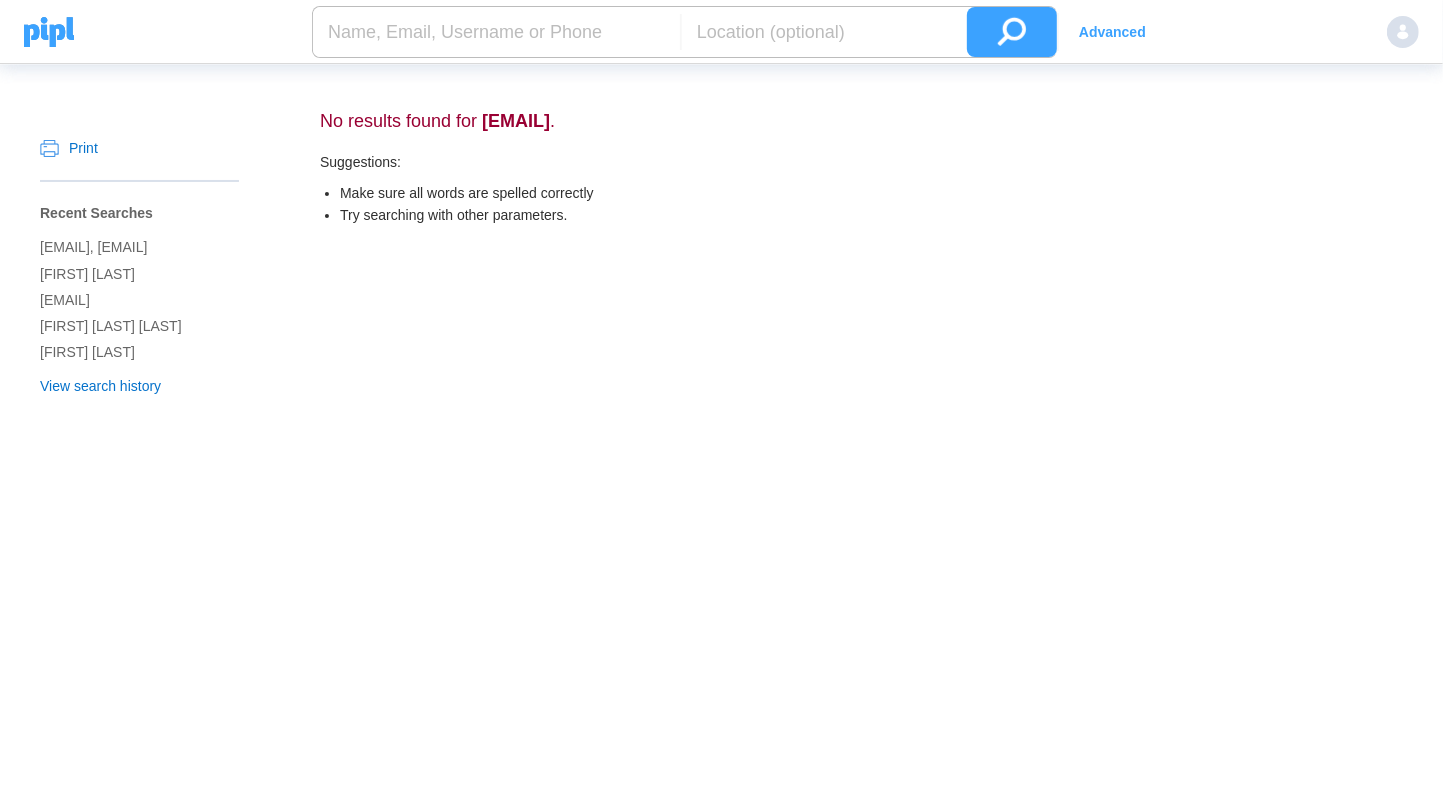 click at bounding box center (496, 32) 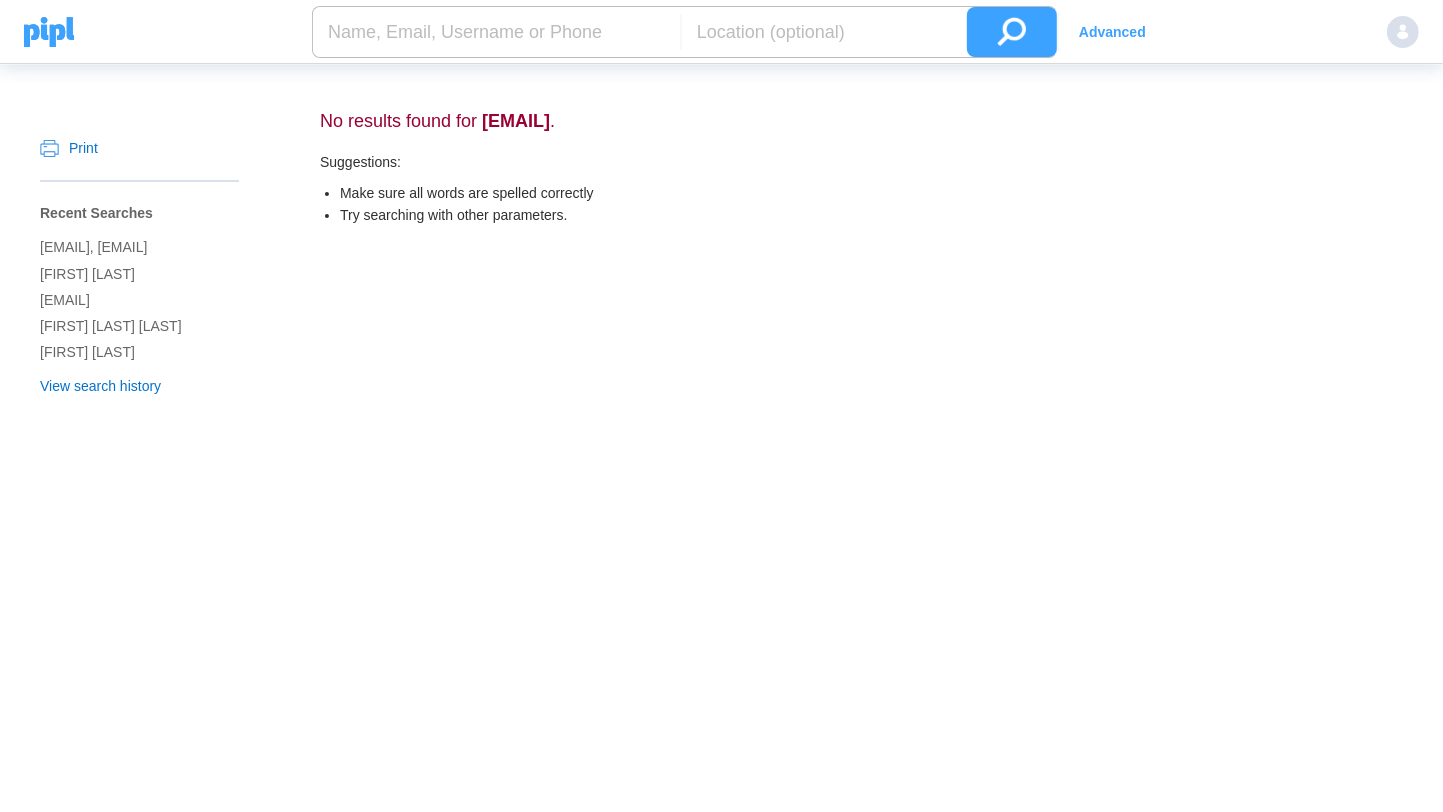 paste on "[EMAIL]" 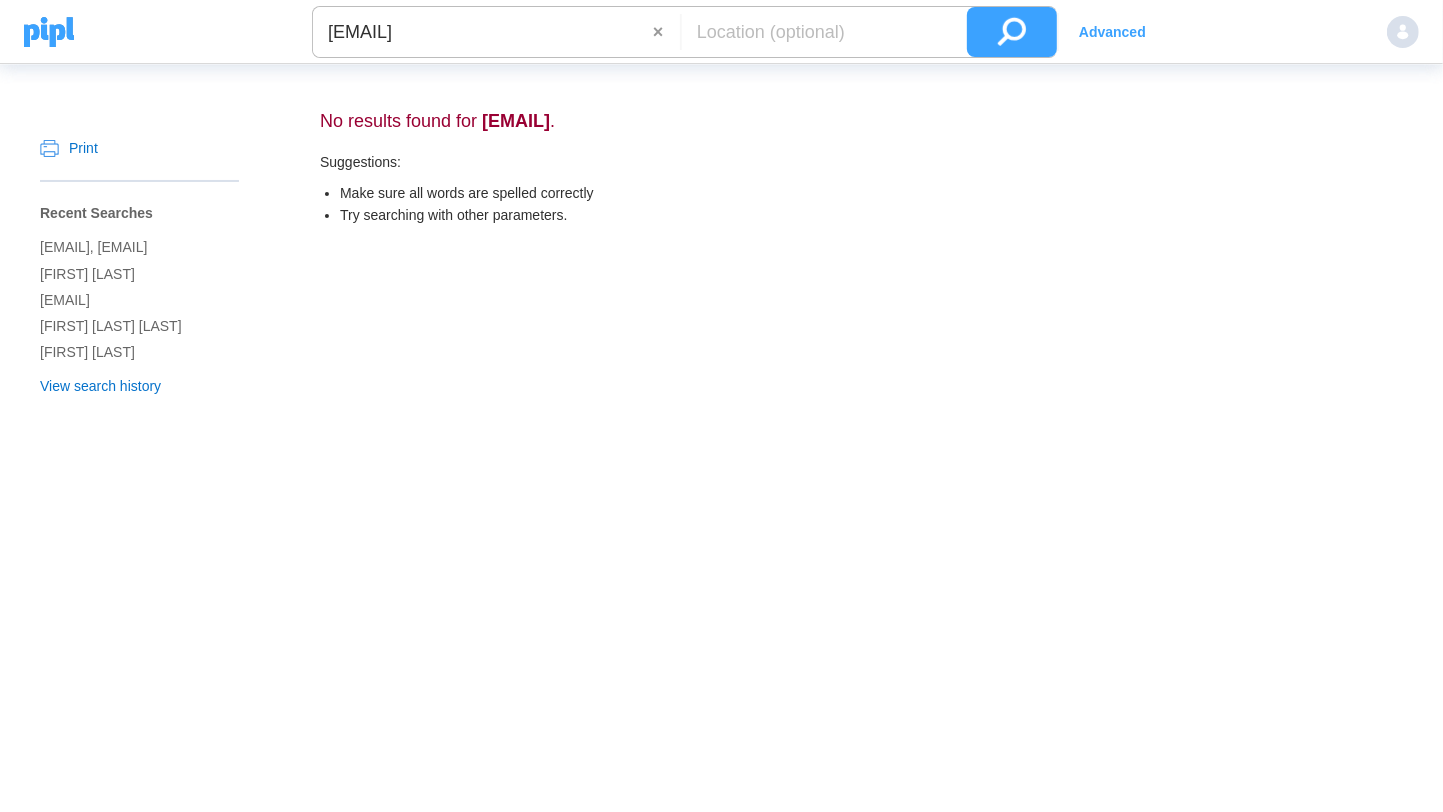click at bounding box center [1012, 32] 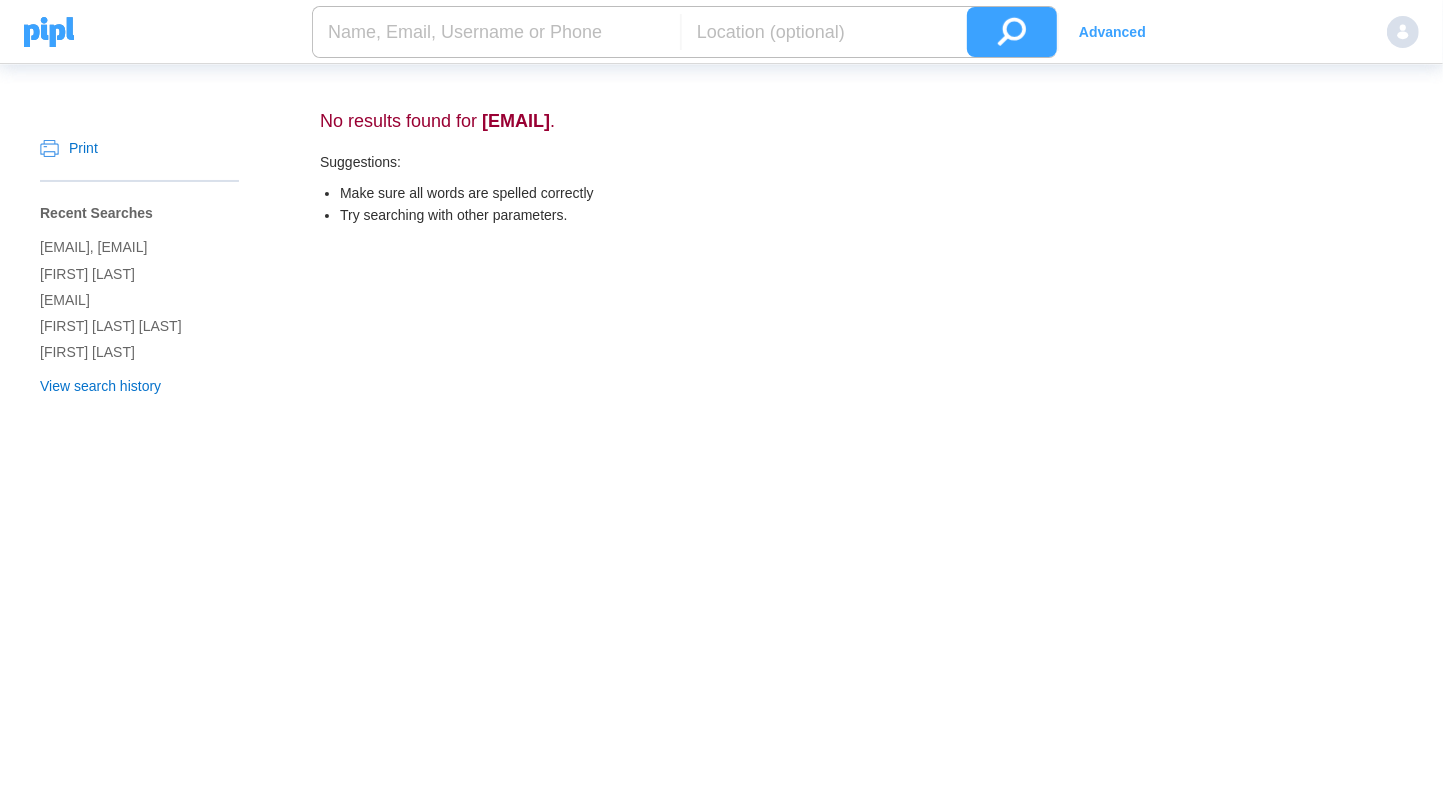 paste on "[PHONE]" 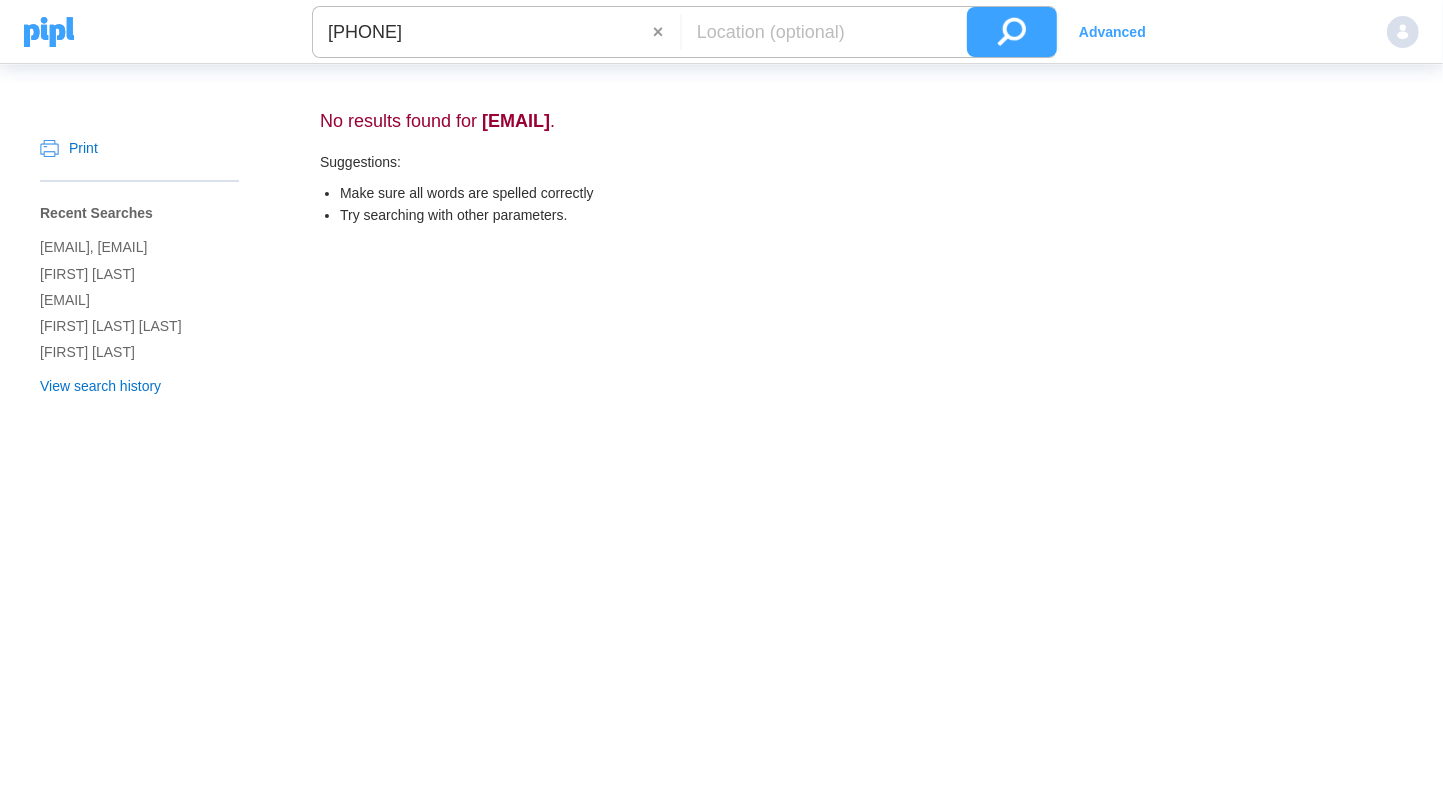 click at bounding box center (1012, 32) 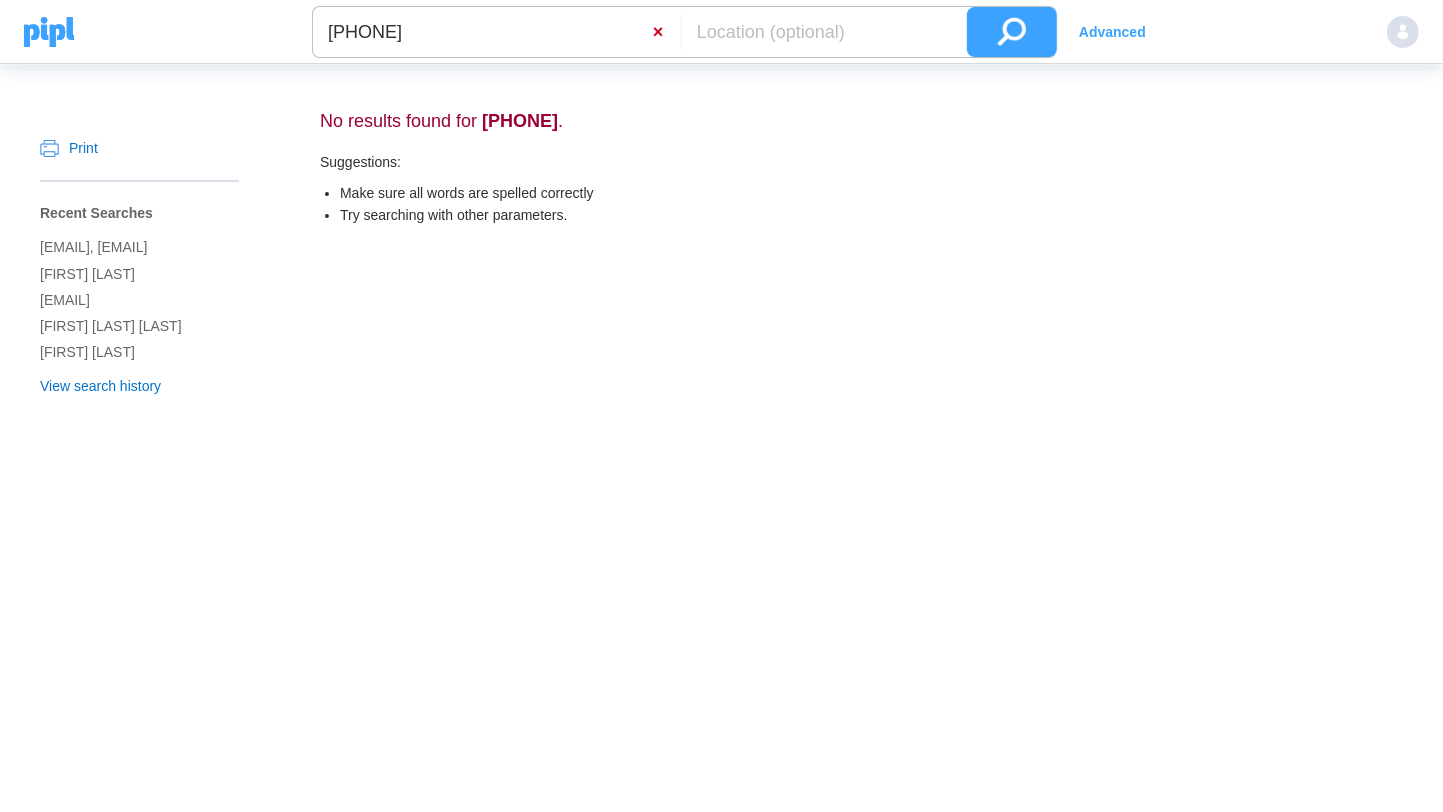click on "×" at bounding box center [666, 32] 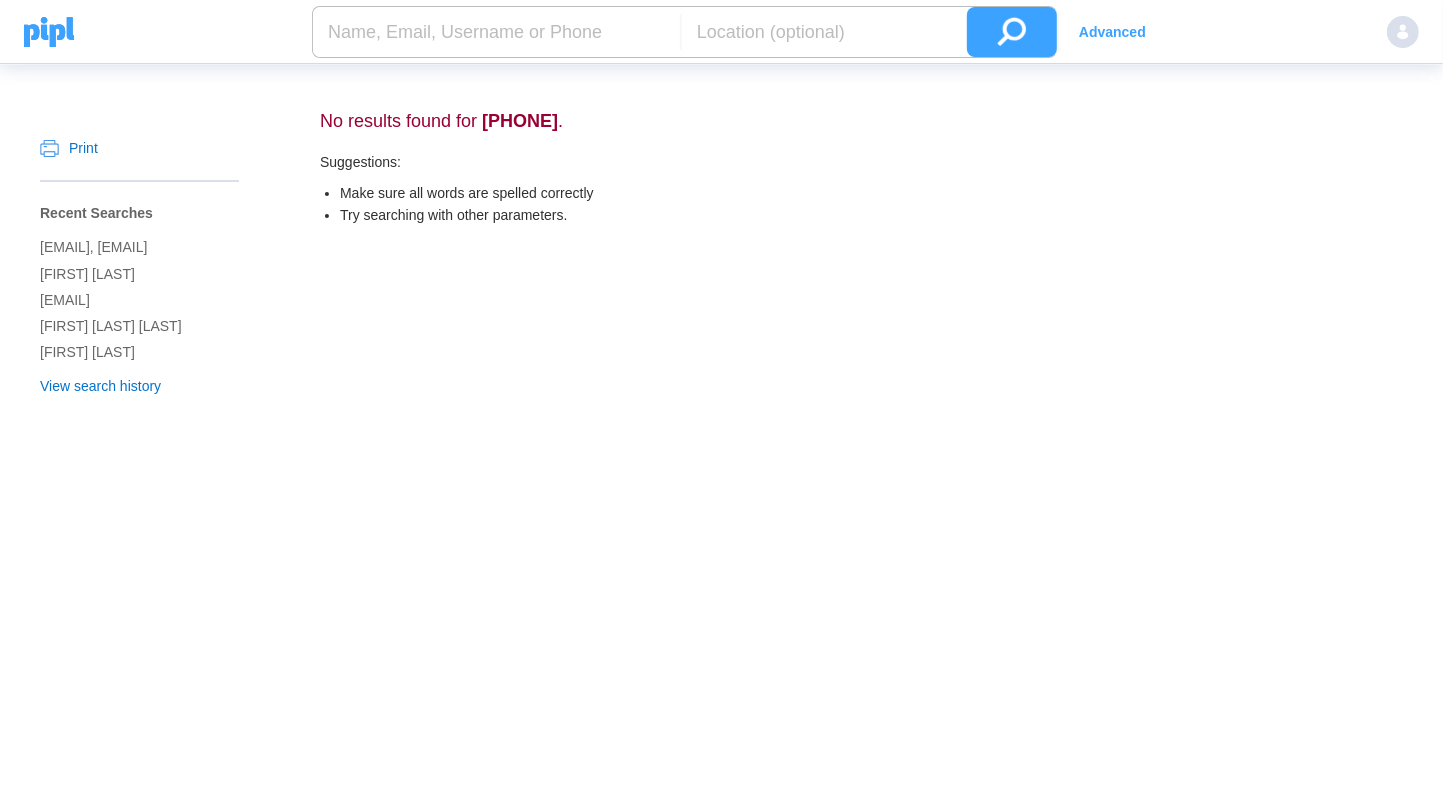 click at bounding box center [496, 32] 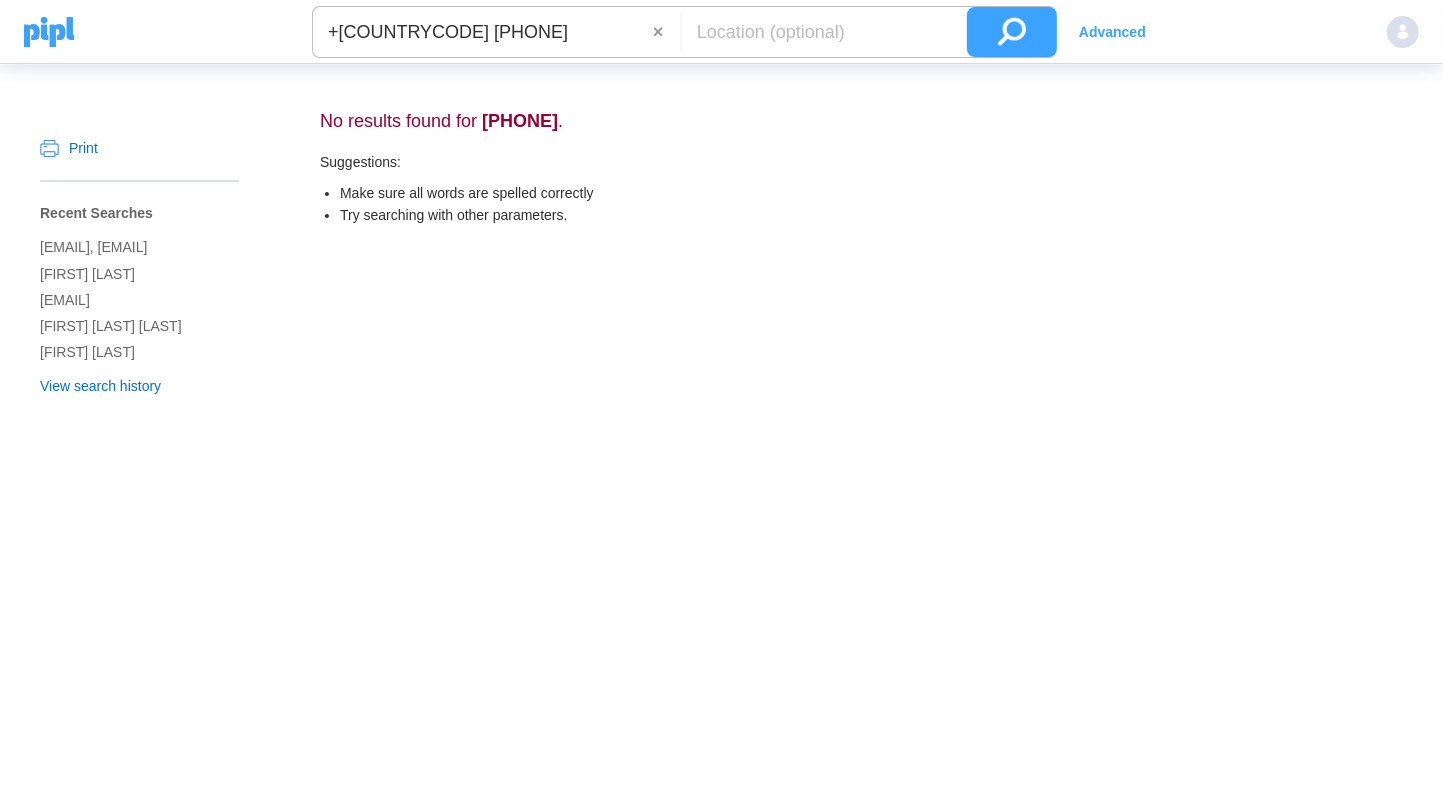 click at bounding box center [1012, 32] 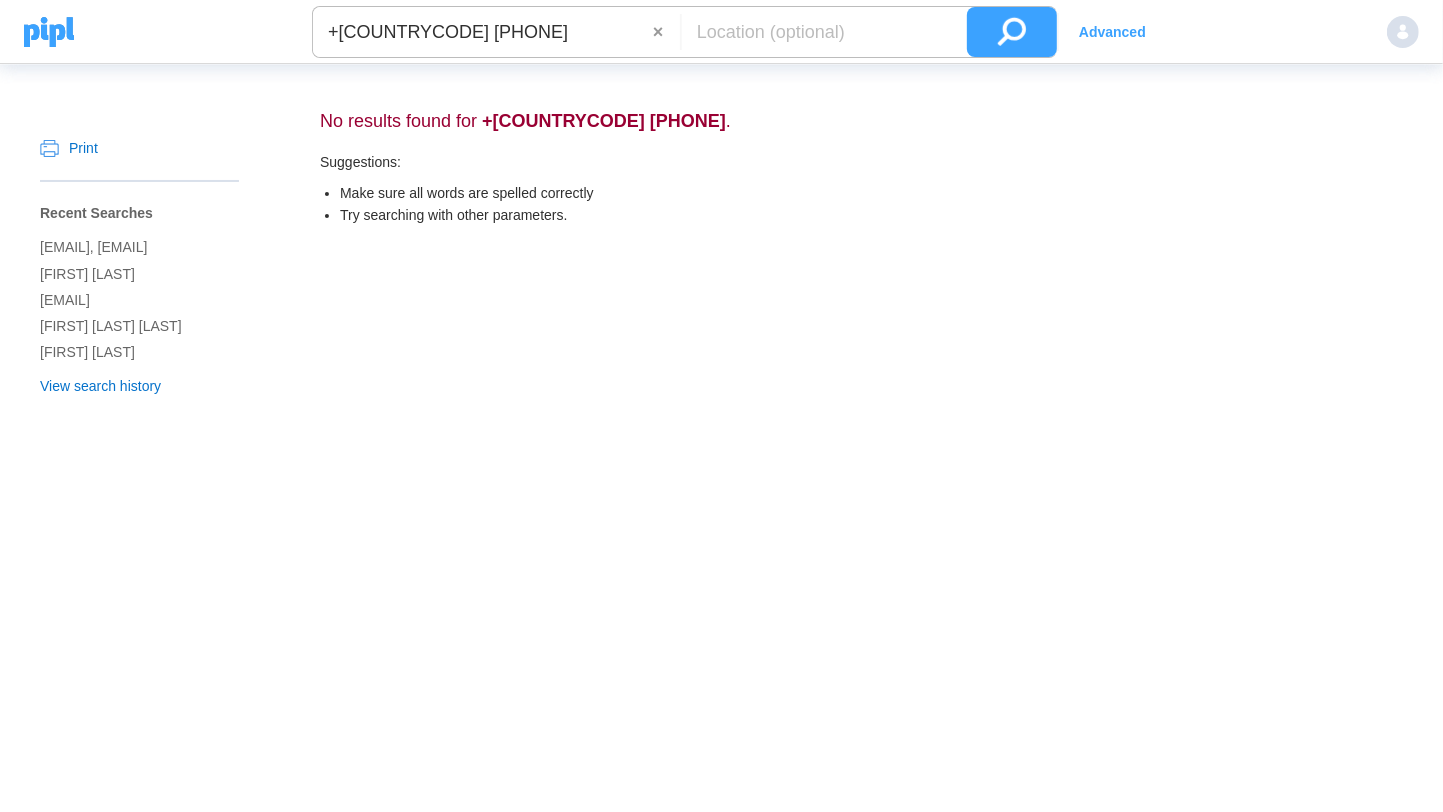 drag, startPoint x: 663, startPoint y: 27, endPoint x: 511, endPoint y: 49, distance: 153.58385 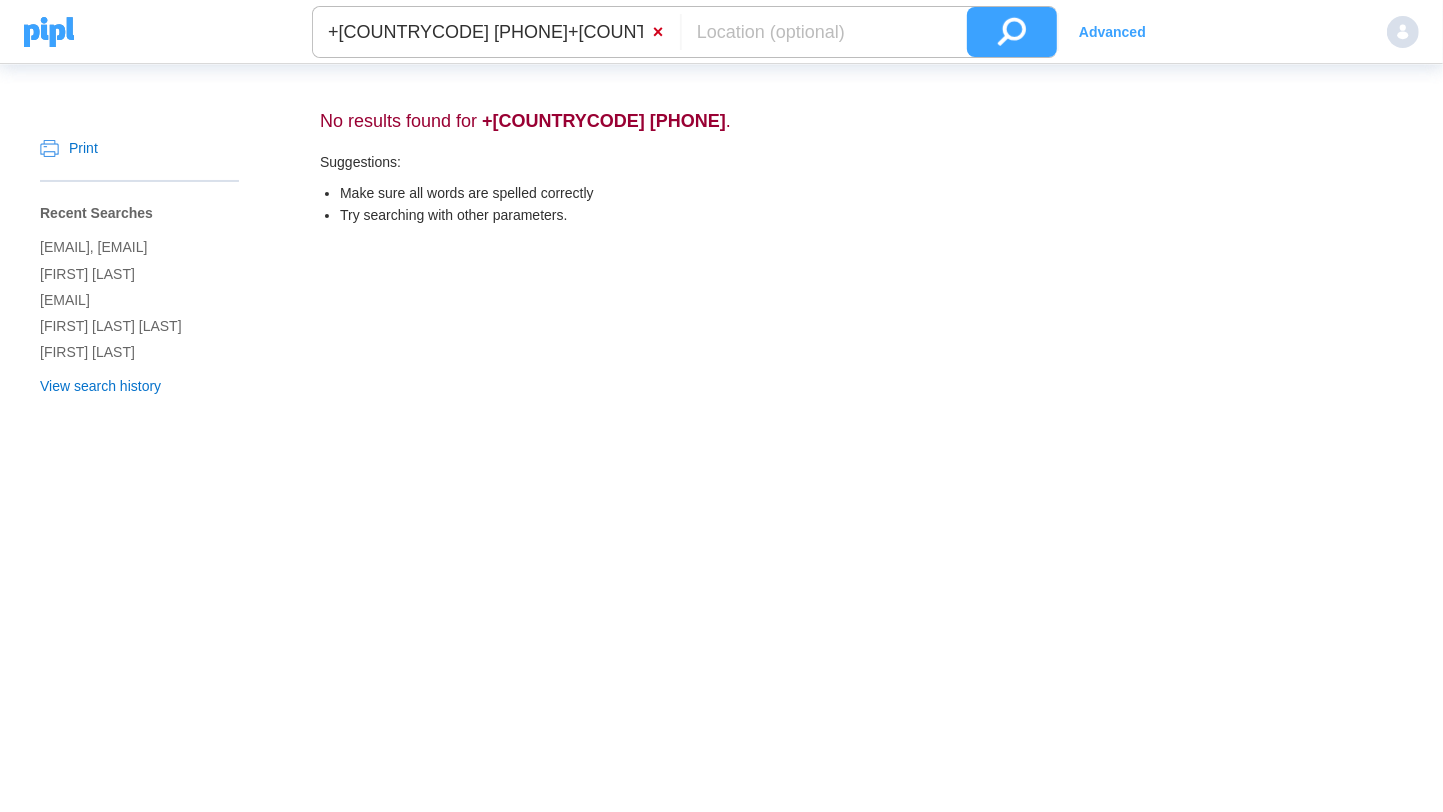 click on "×" at bounding box center [666, 32] 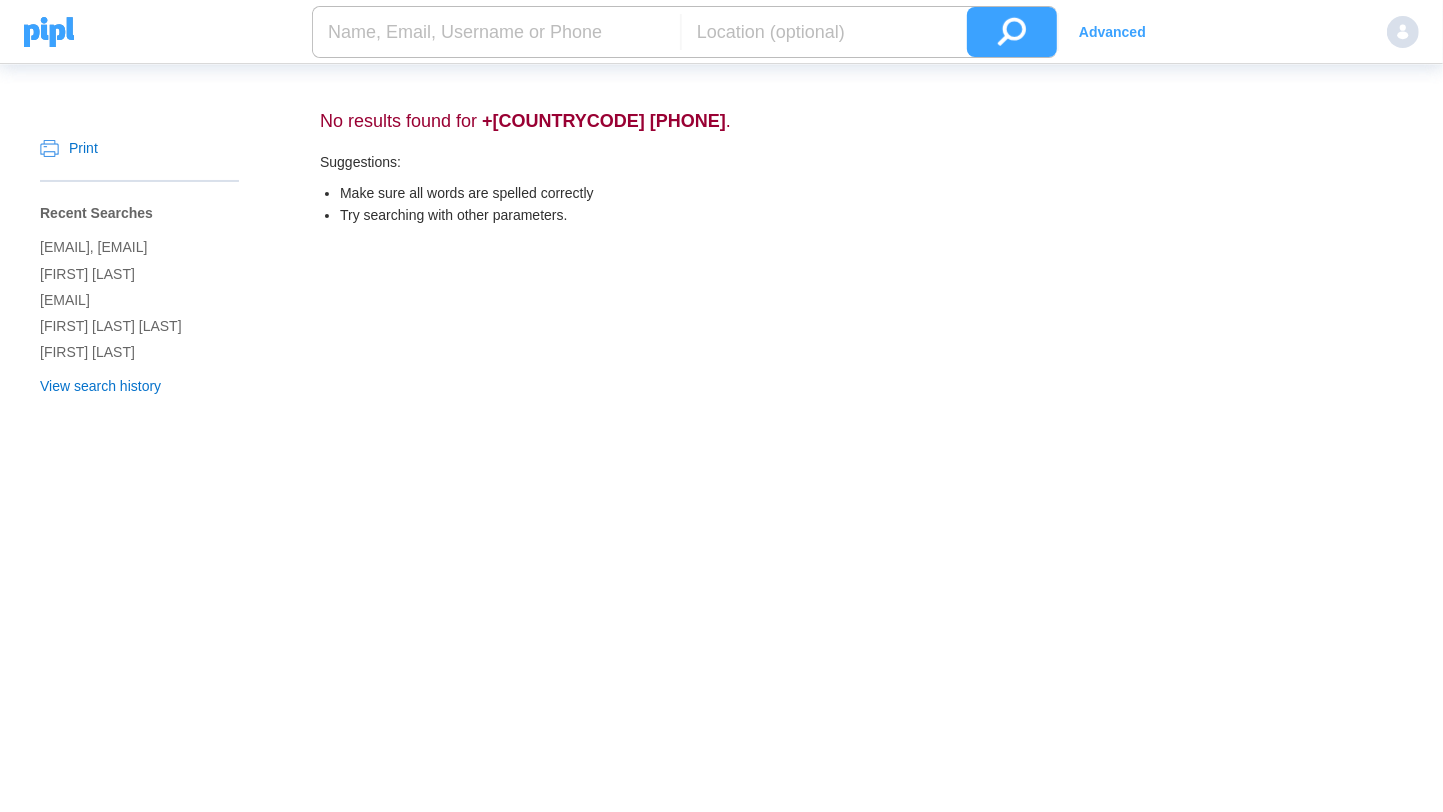 click at bounding box center (496, 32) 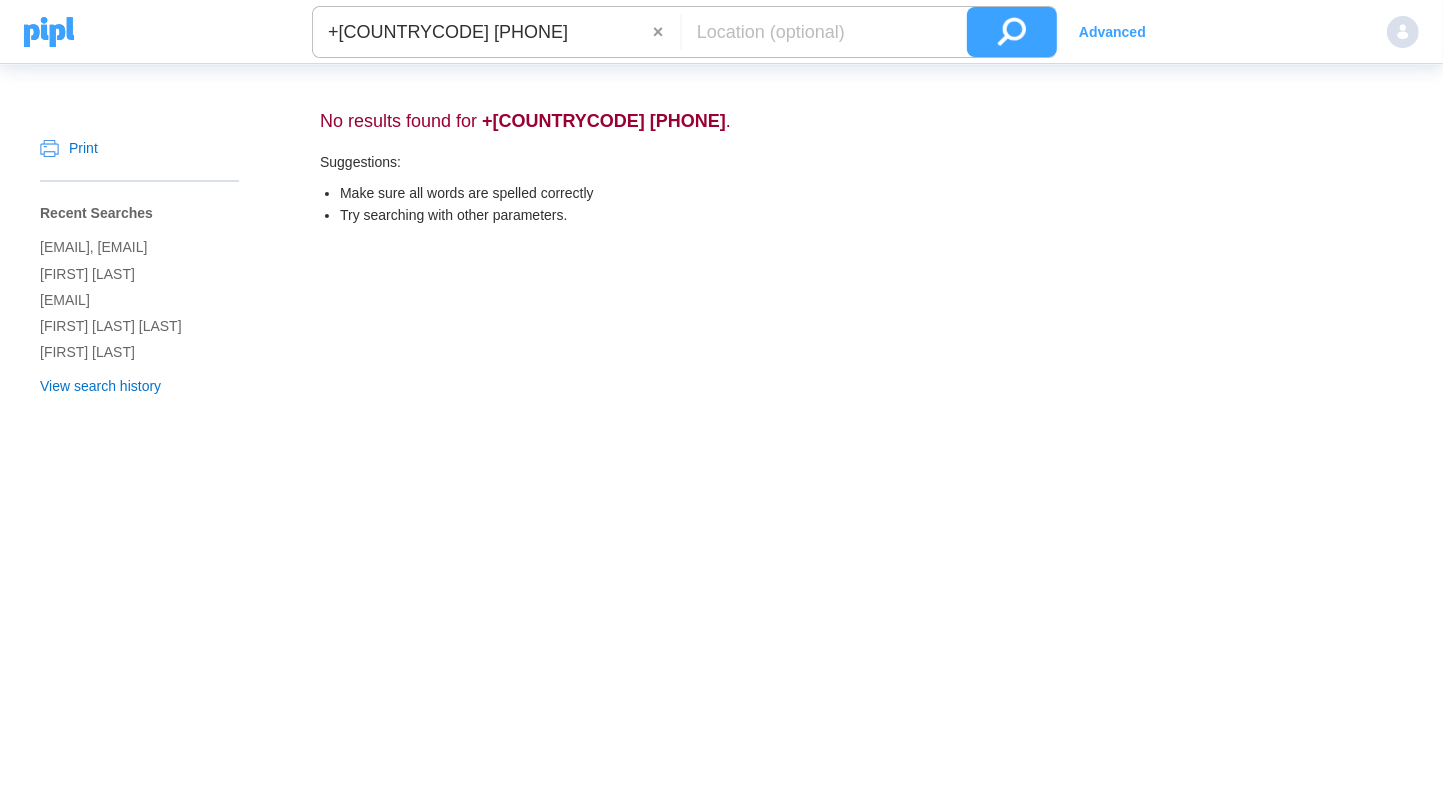 click at bounding box center [1012, 32] 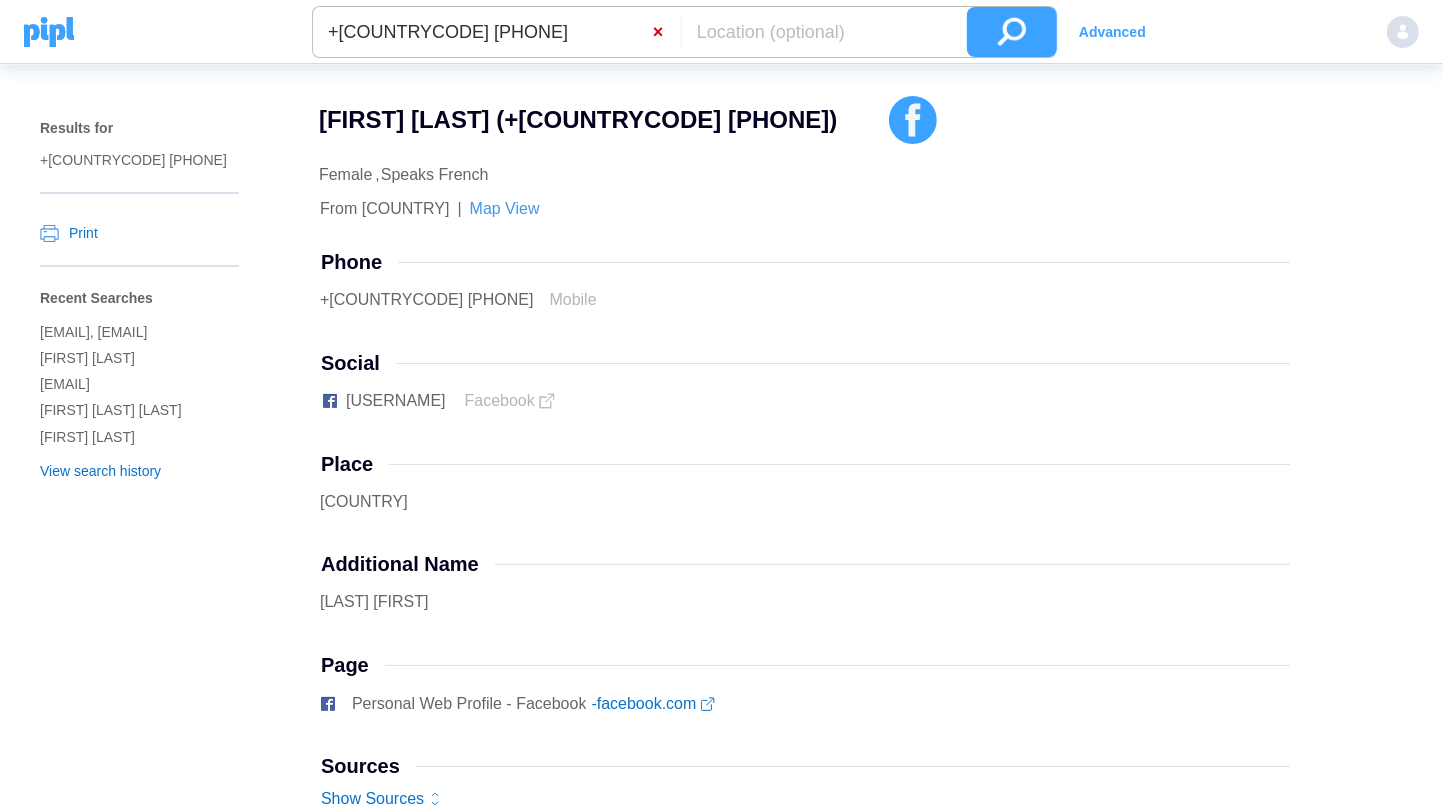 click on "×" at bounding box center (666, 32) 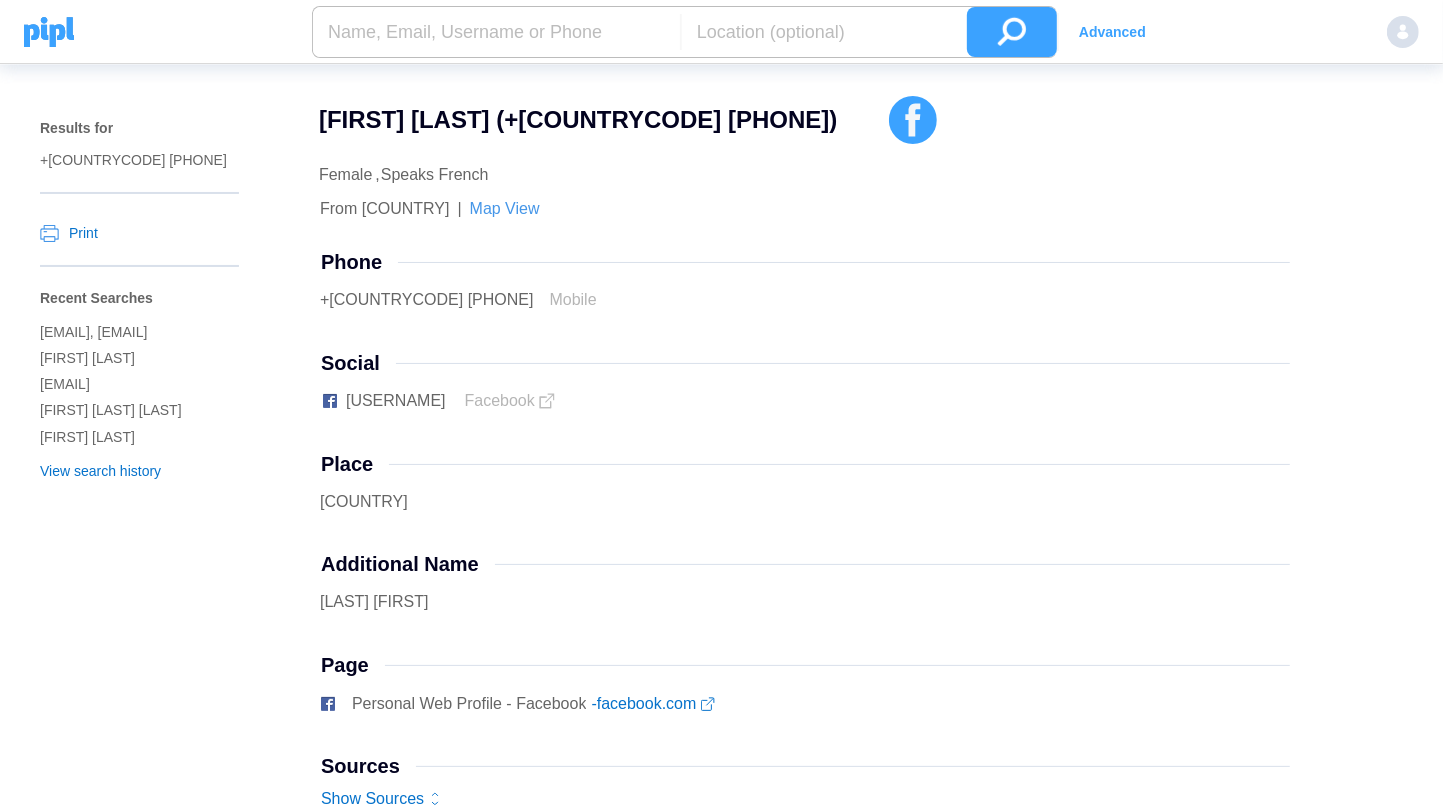 click at bounding box center (496, 32) 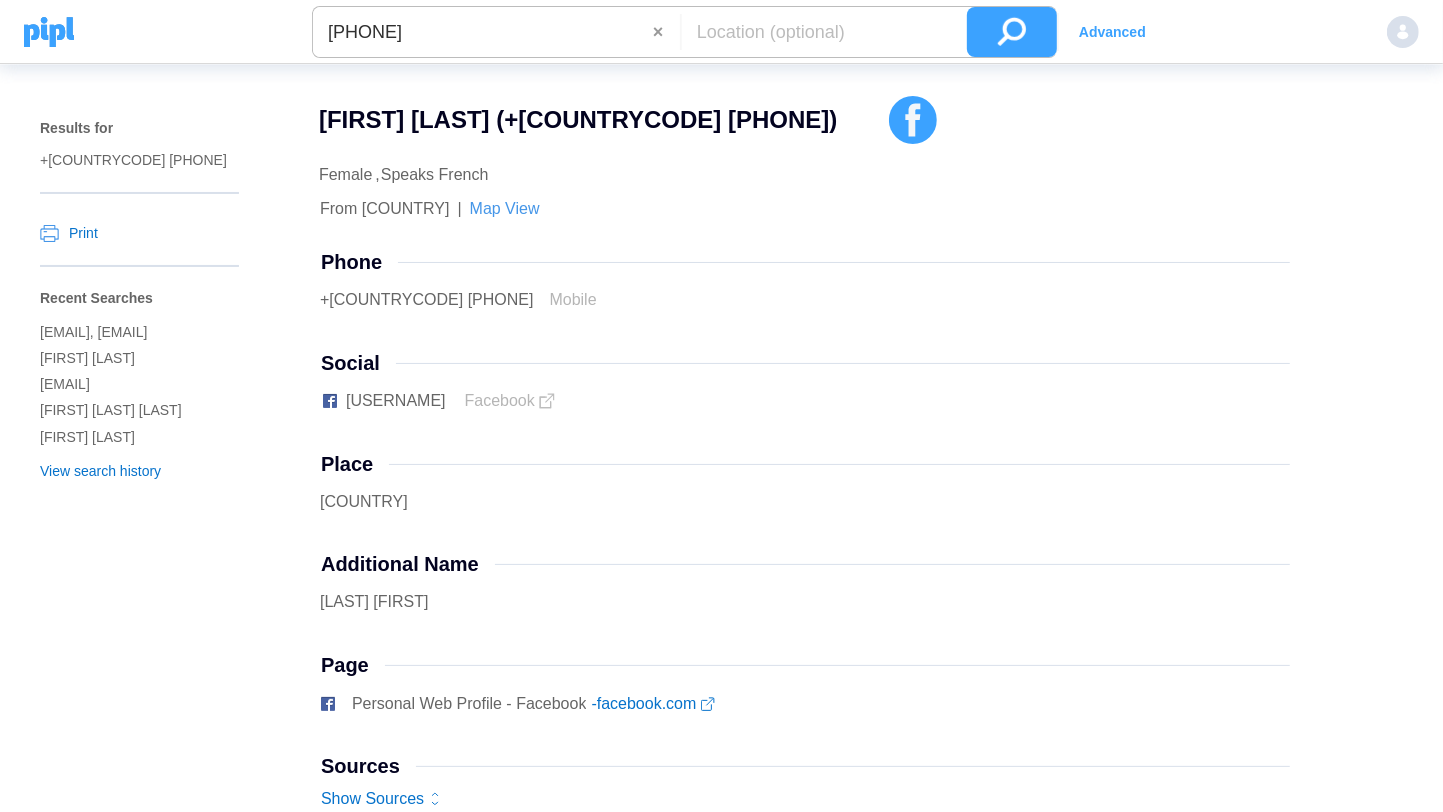 click at bounding box center [1012, 32] 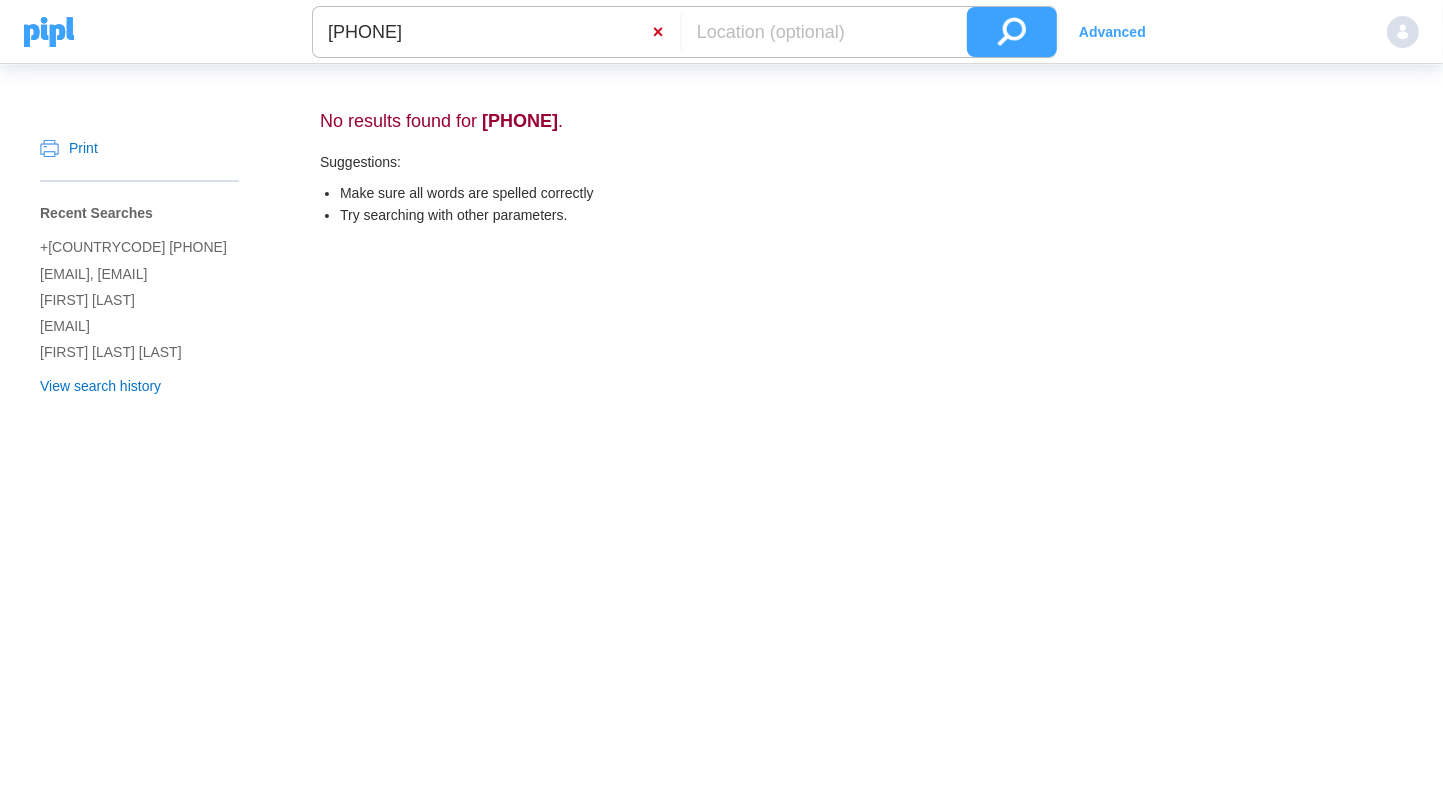 click on "×" at bounding box center [666, 32] 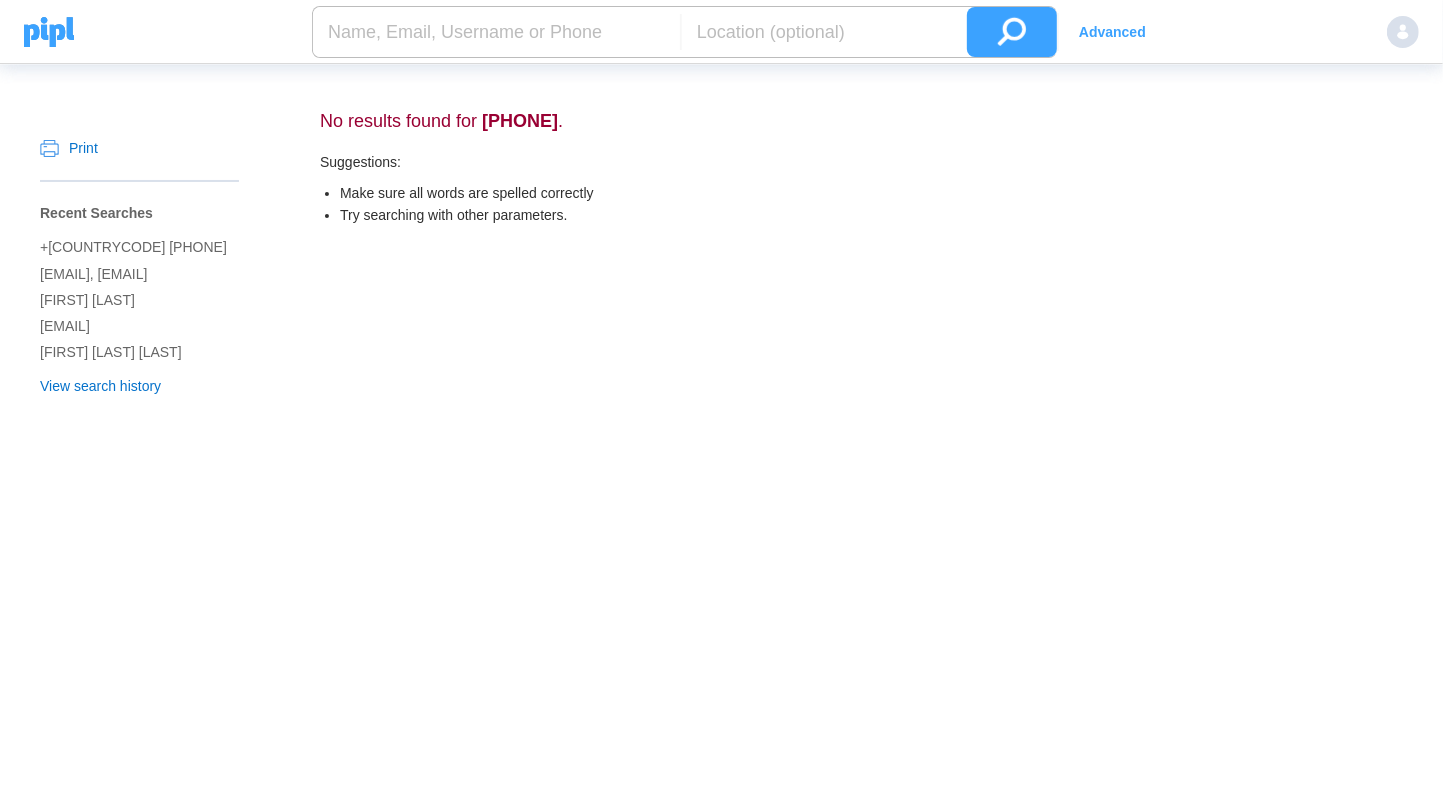 paste on "[PHONE]" 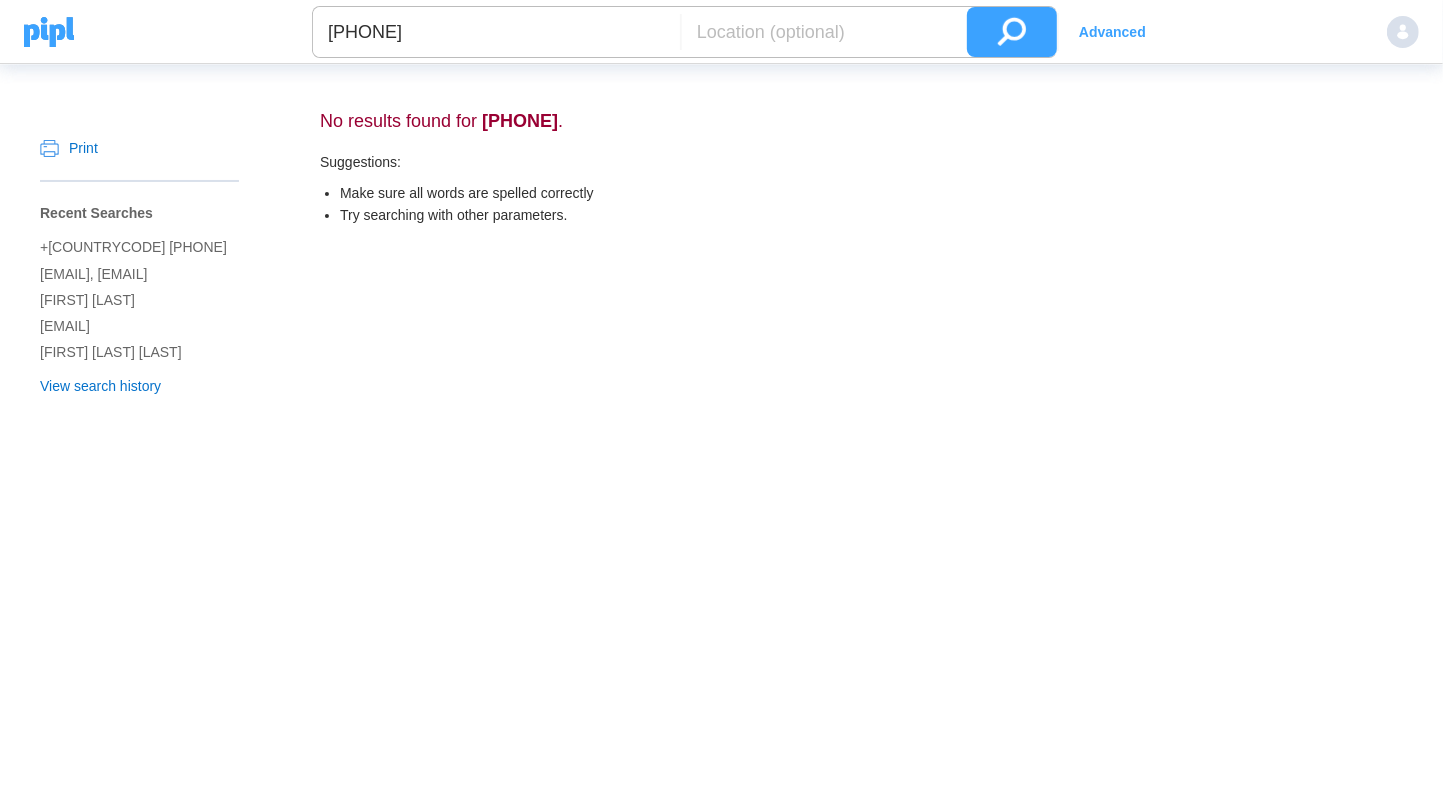 click on "[PHONE]" at bounding box center (496, 32) 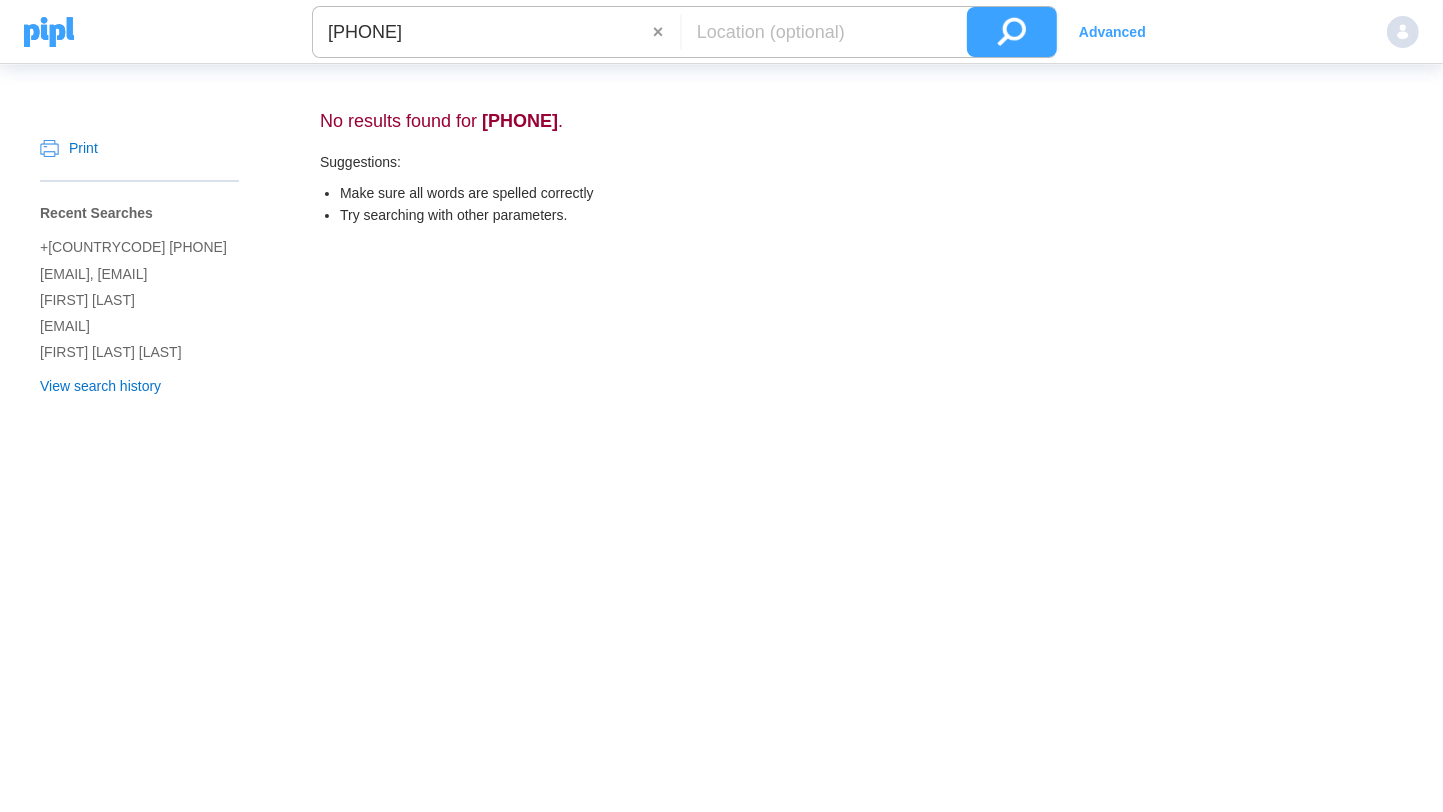 click at bounding box center (1012, 32) 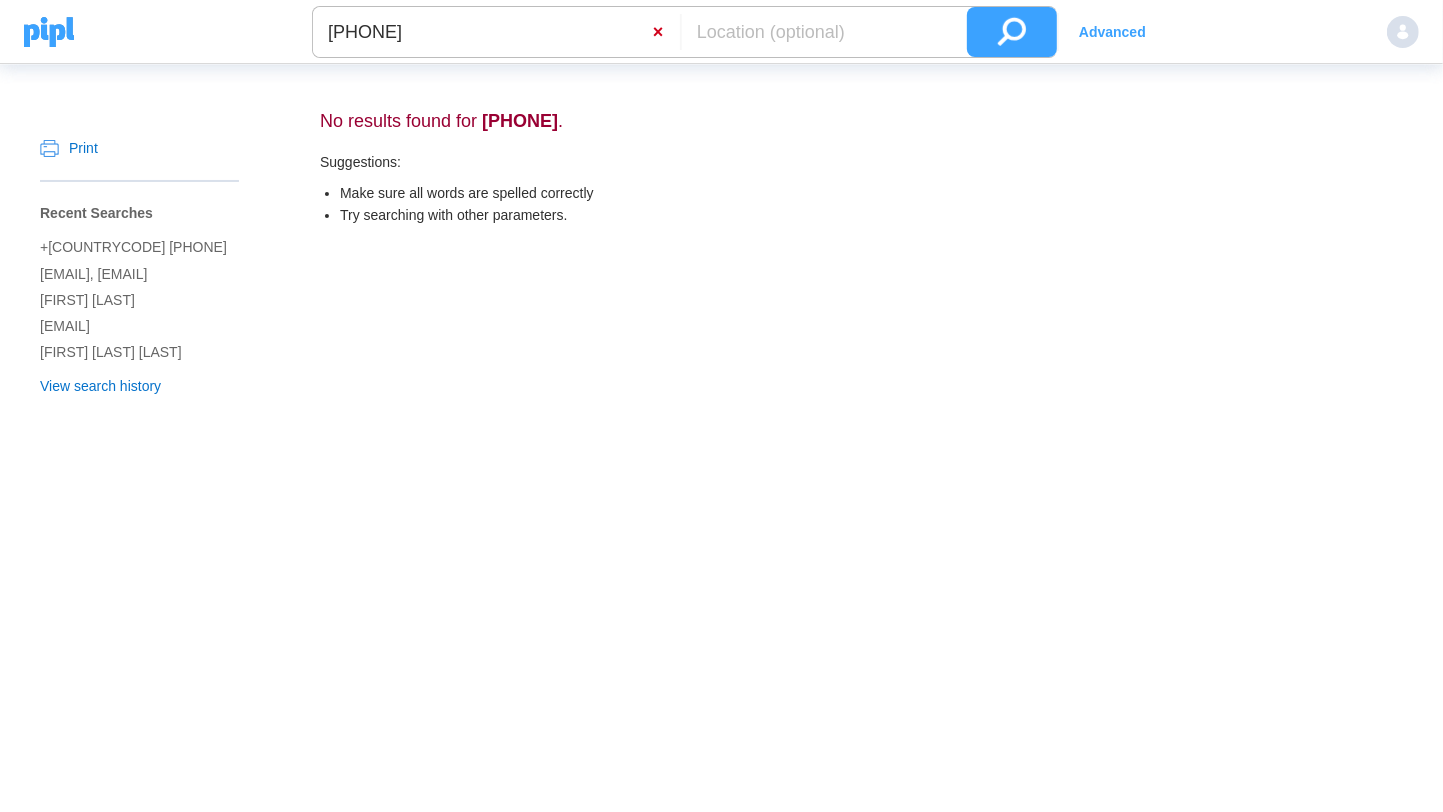 click on "×" at bounding box center (666, 32) 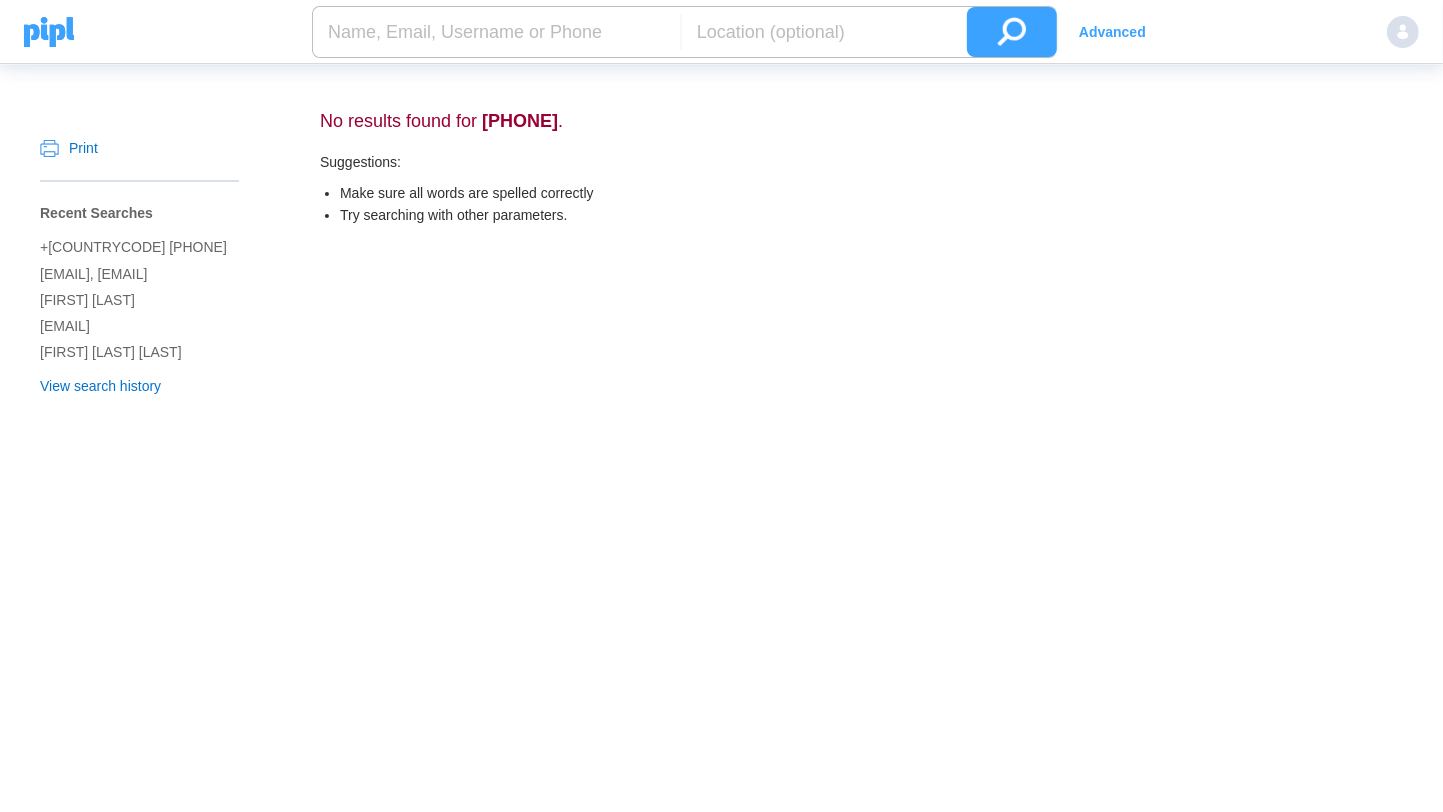 click at bounding box center (496, 32) 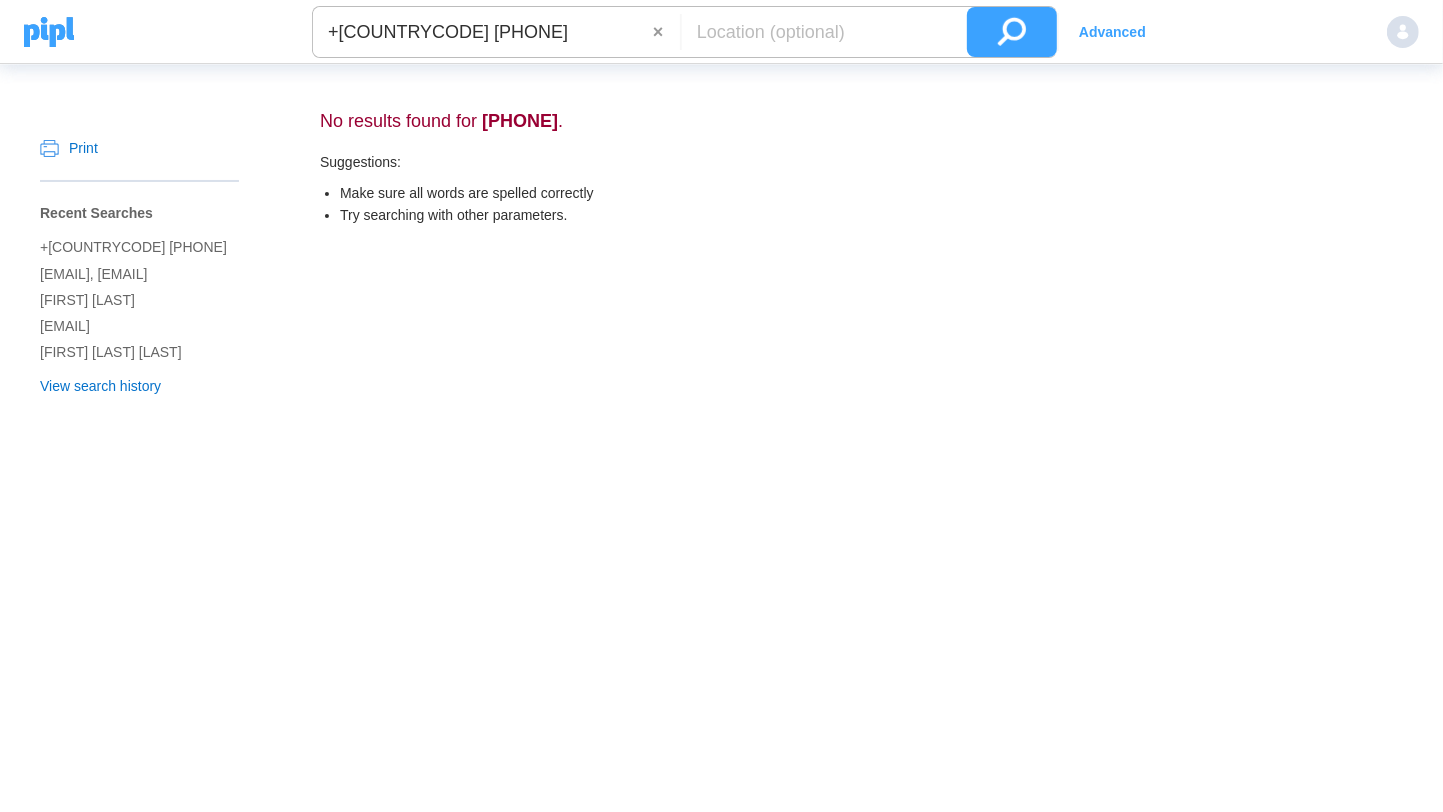 click at bounding box center [1012, 32] 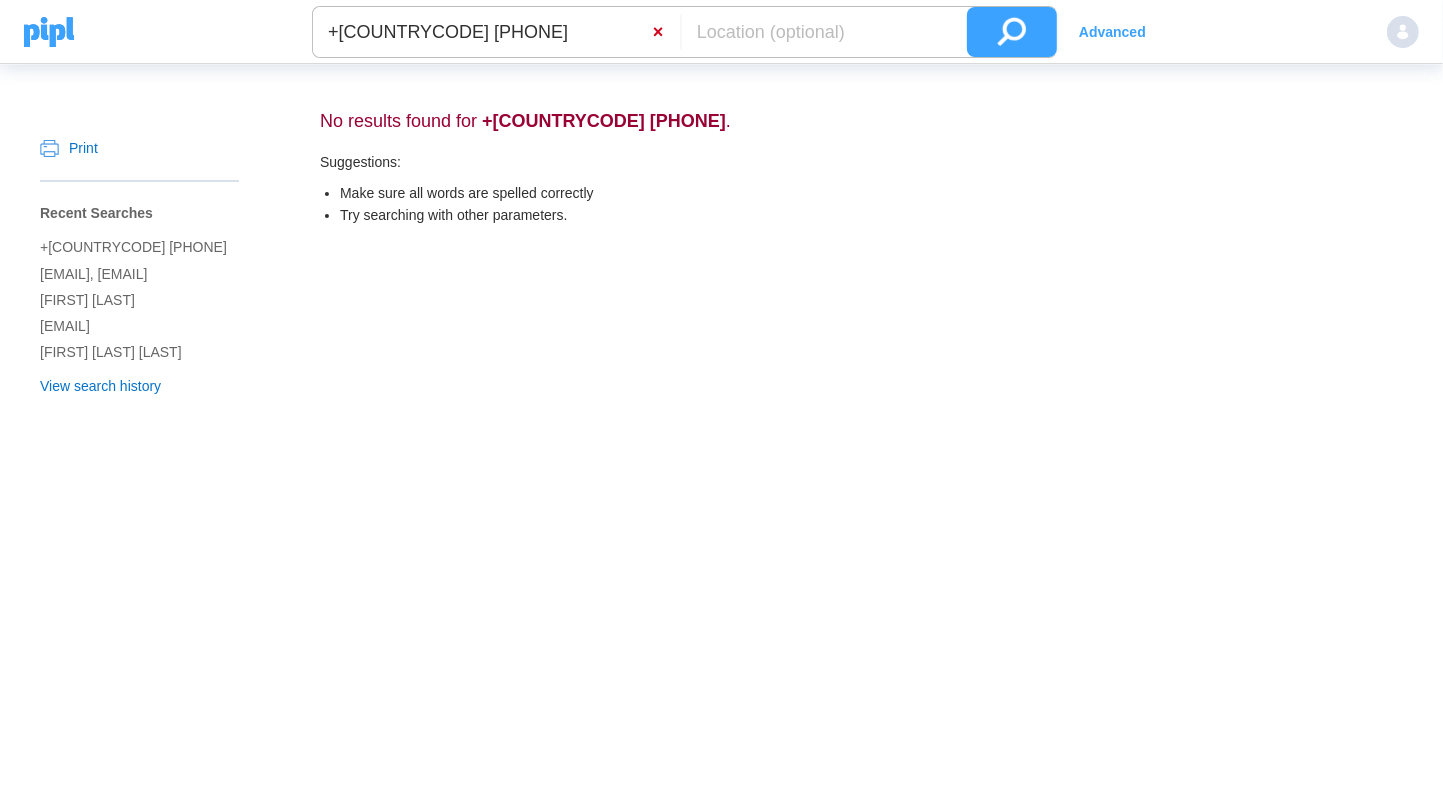 click on "×" at bounding box center (666, 32) 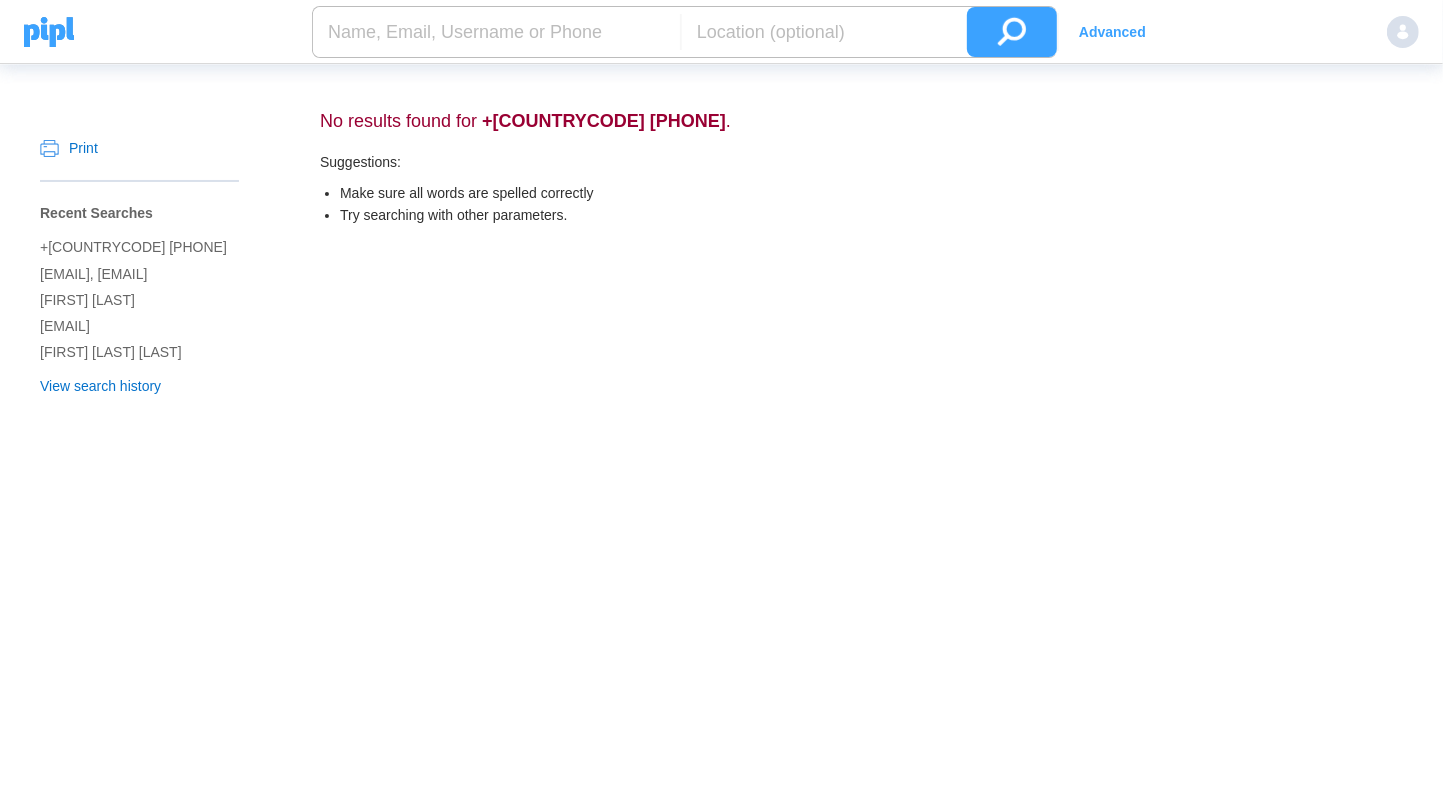 click at bounding box center (496, 32) 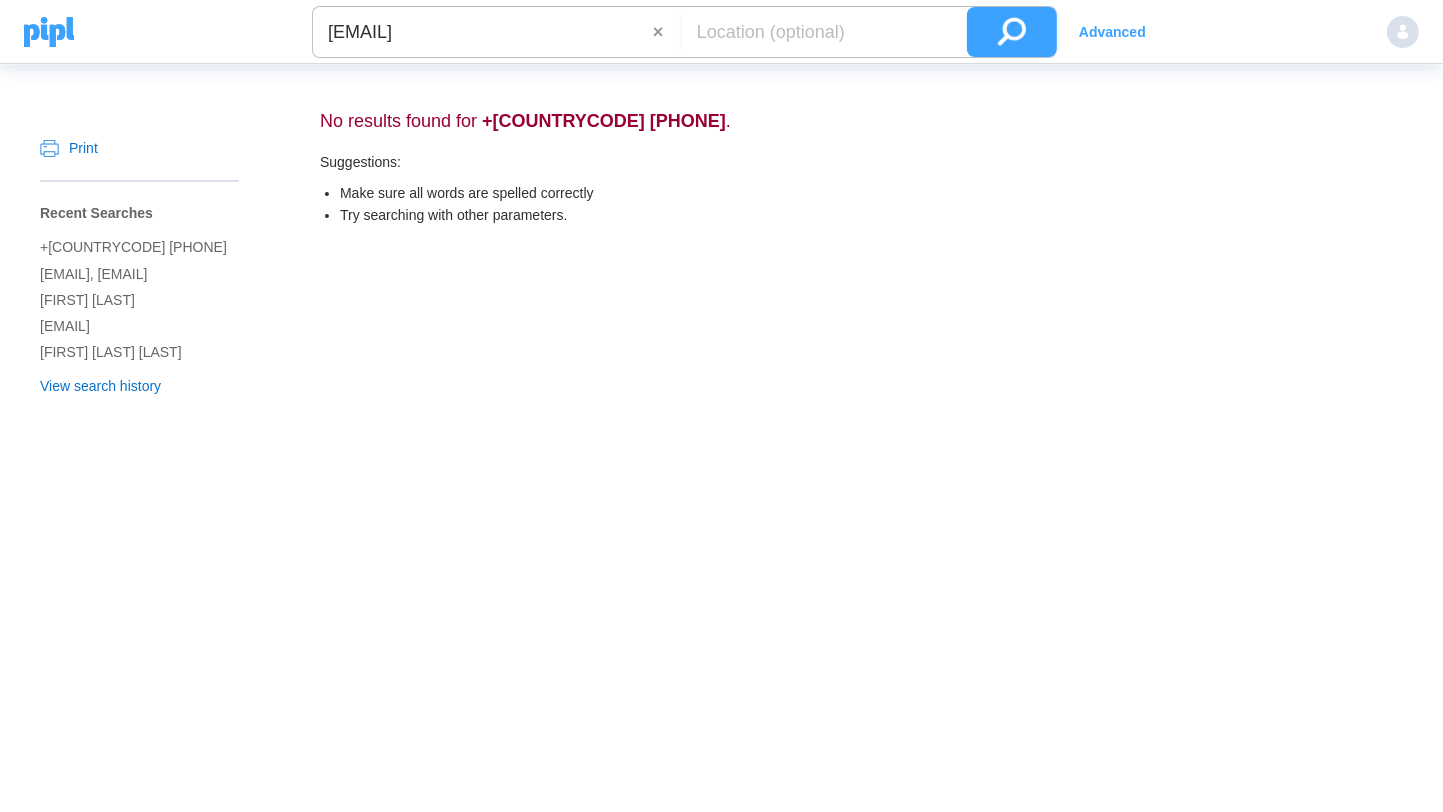 click at bounding box center [1012, 32] 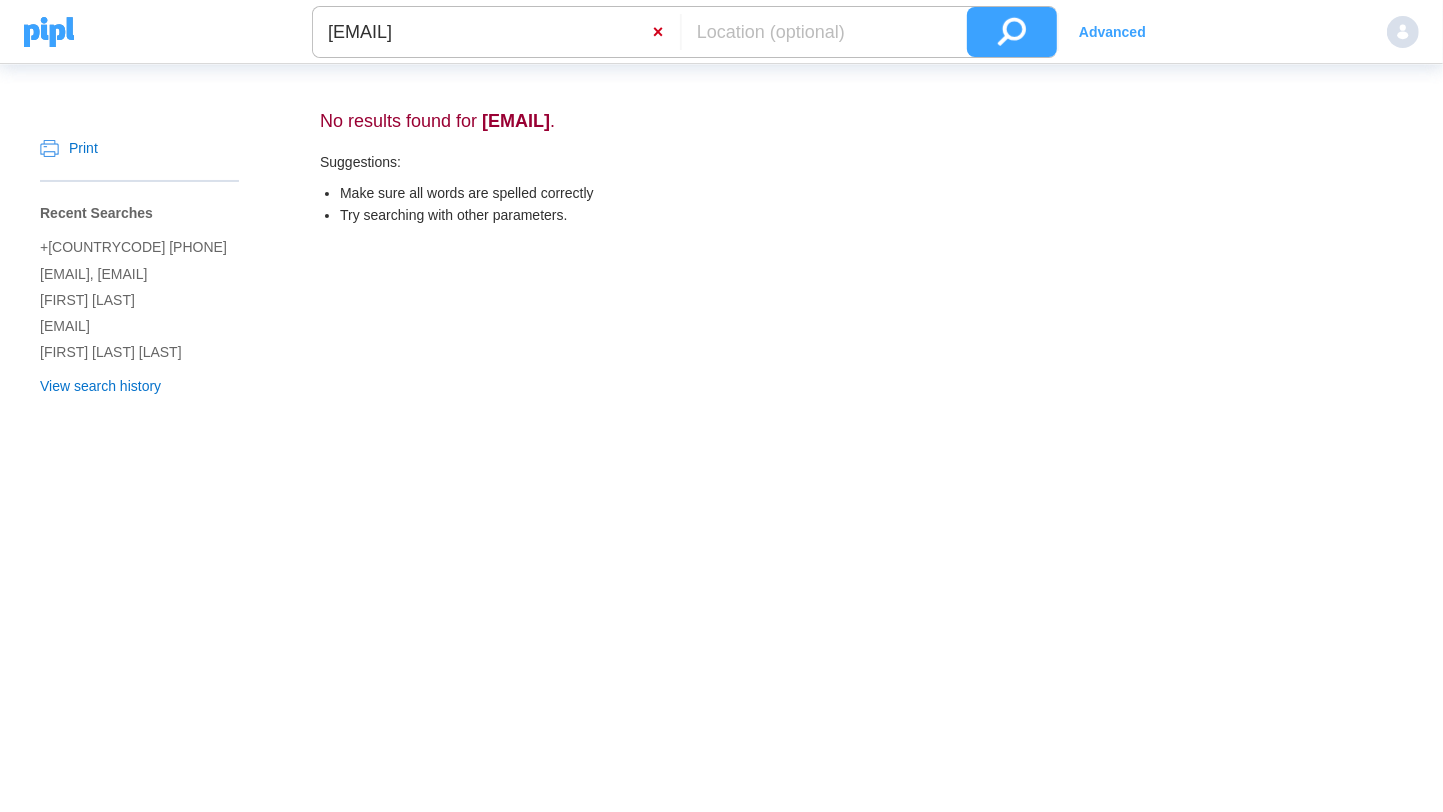 click on "×" at bounding box center [666, 32] 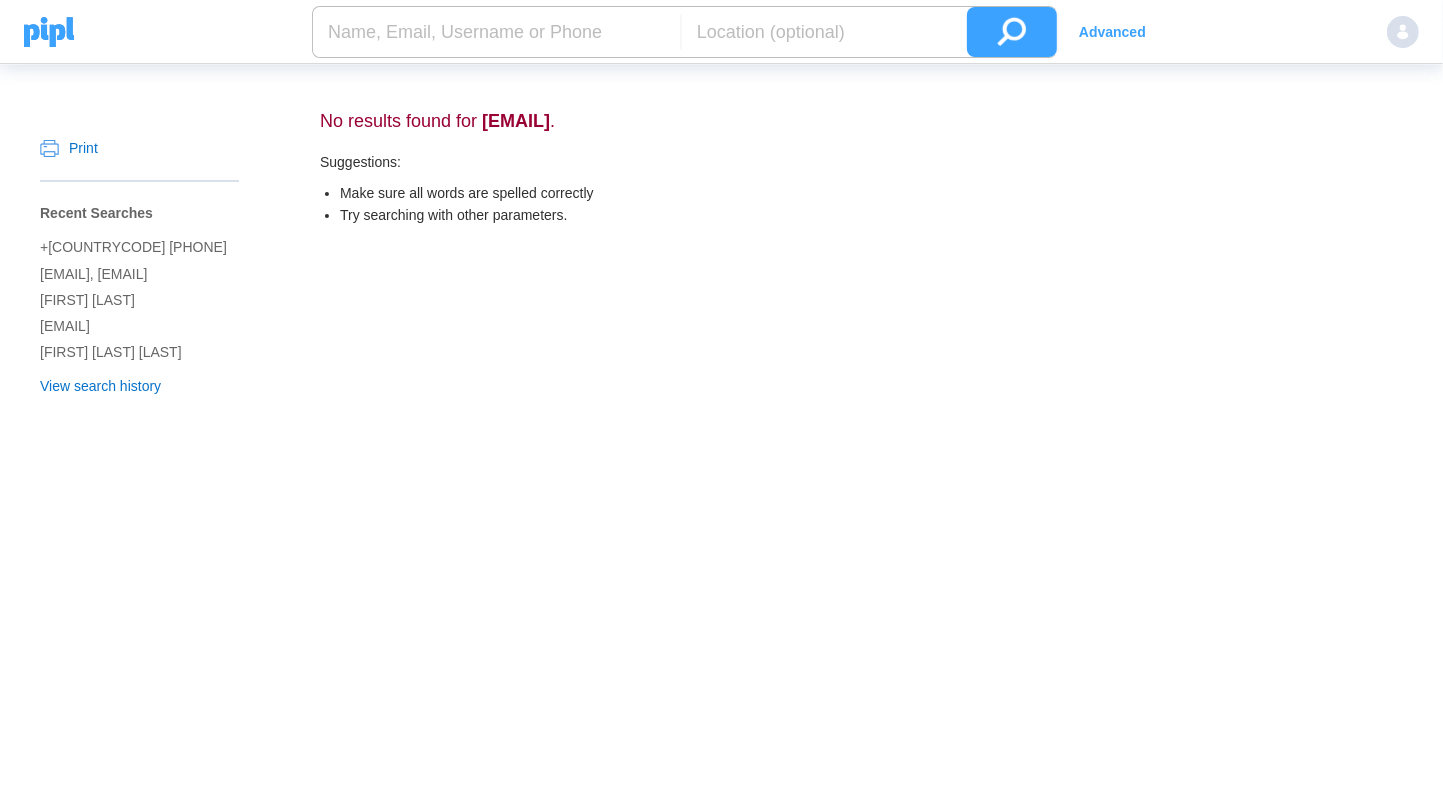 click at bounding box center (496, 32) 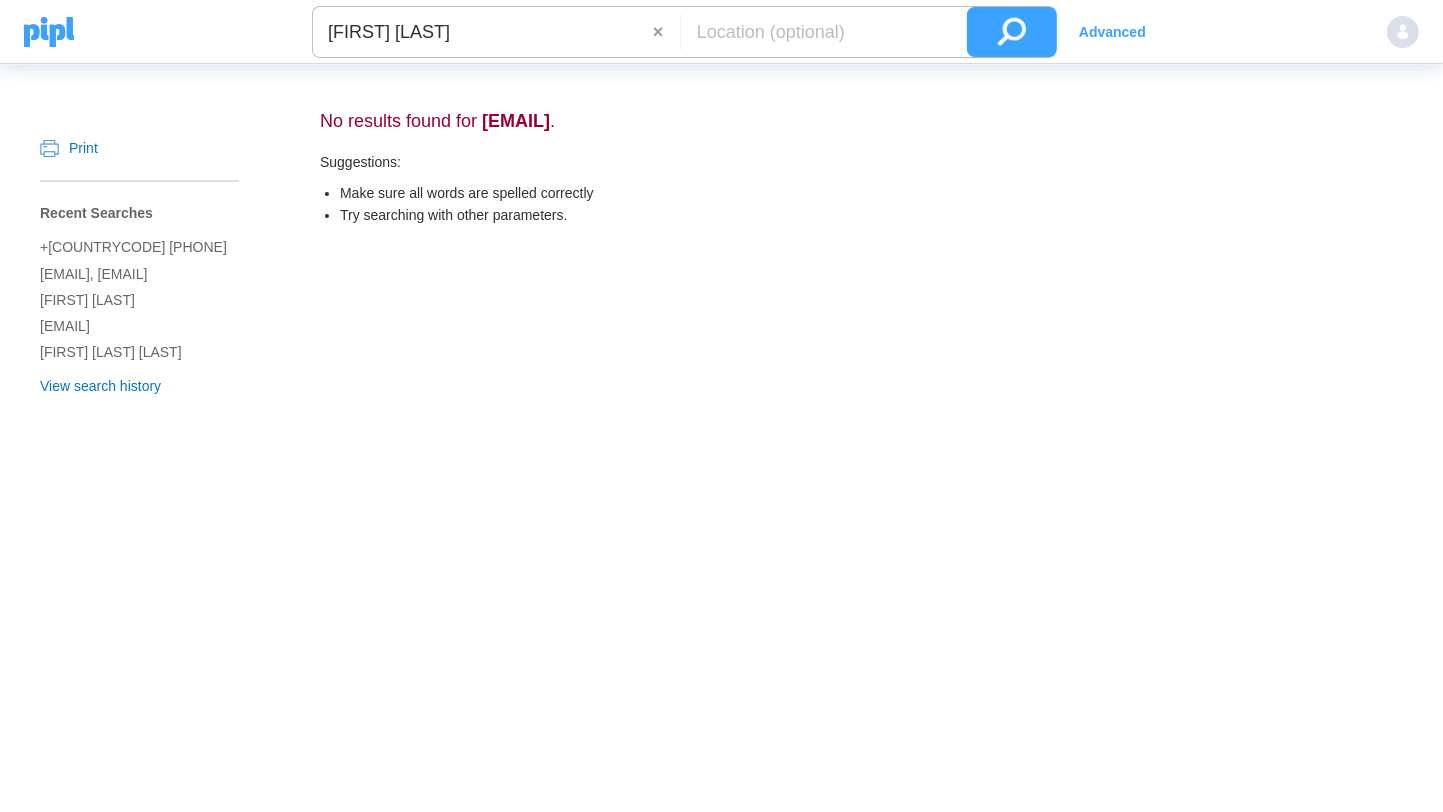 click at bounding box center (1012, 32) 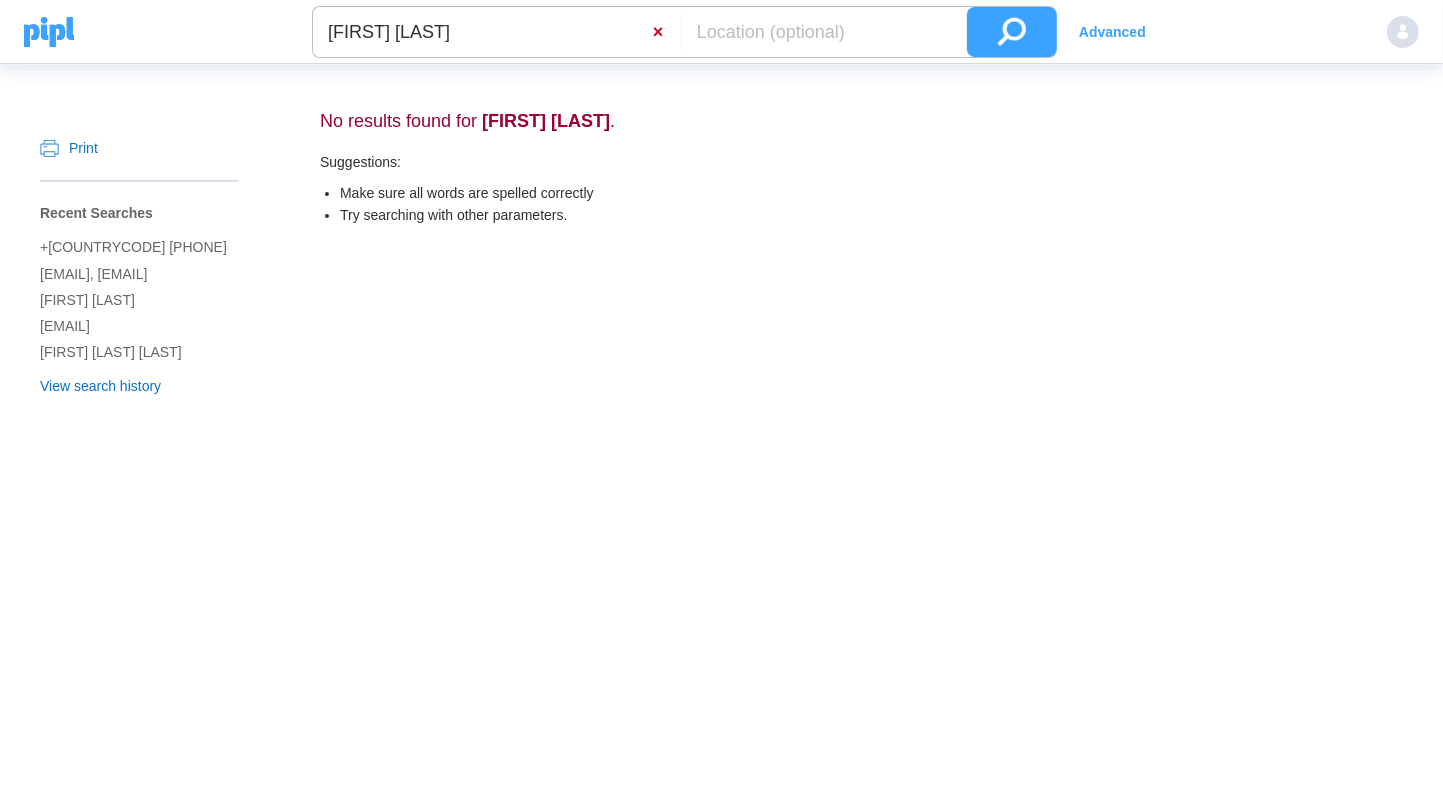 click on "×" at bounding box center (666, 32) 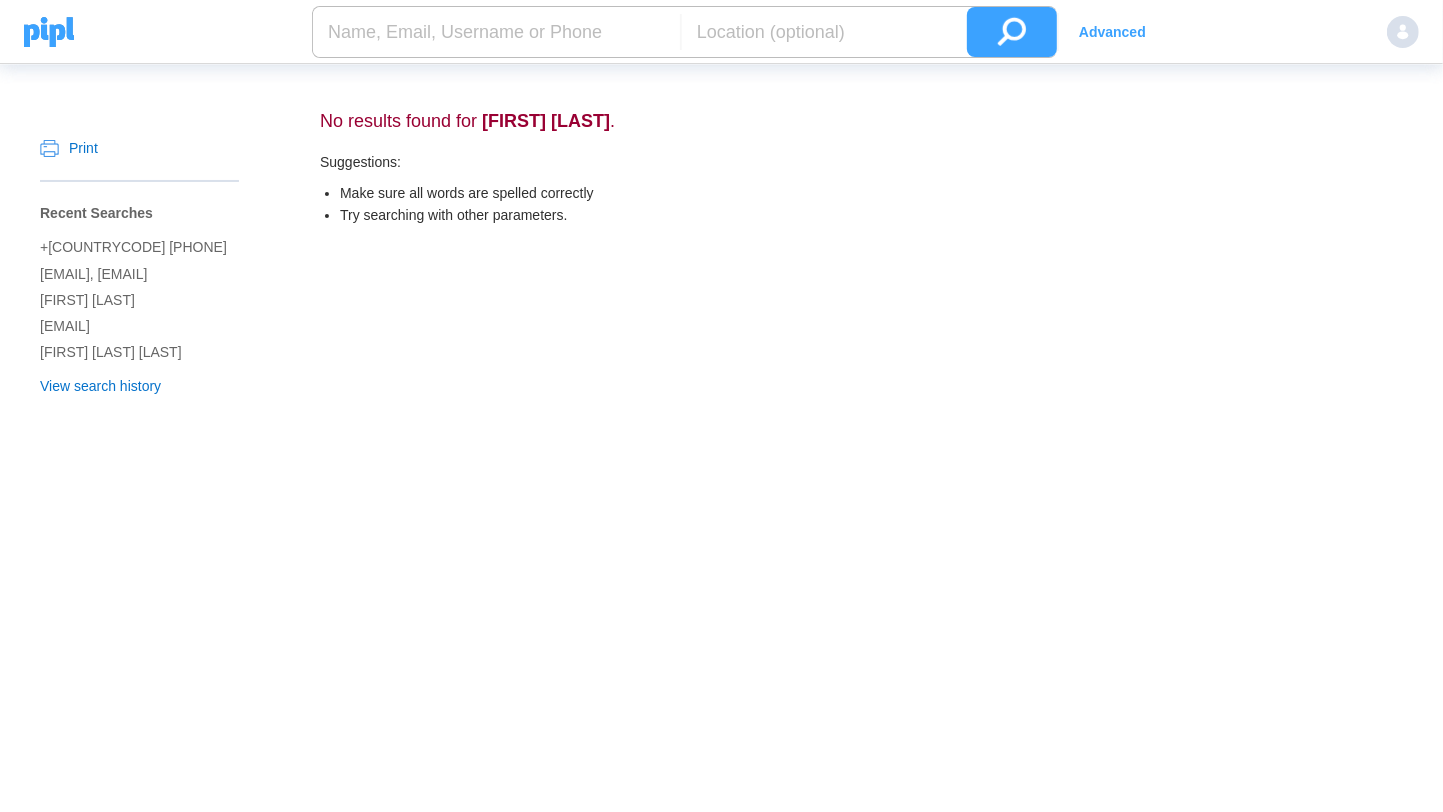 click at bounding box center (496, 32) 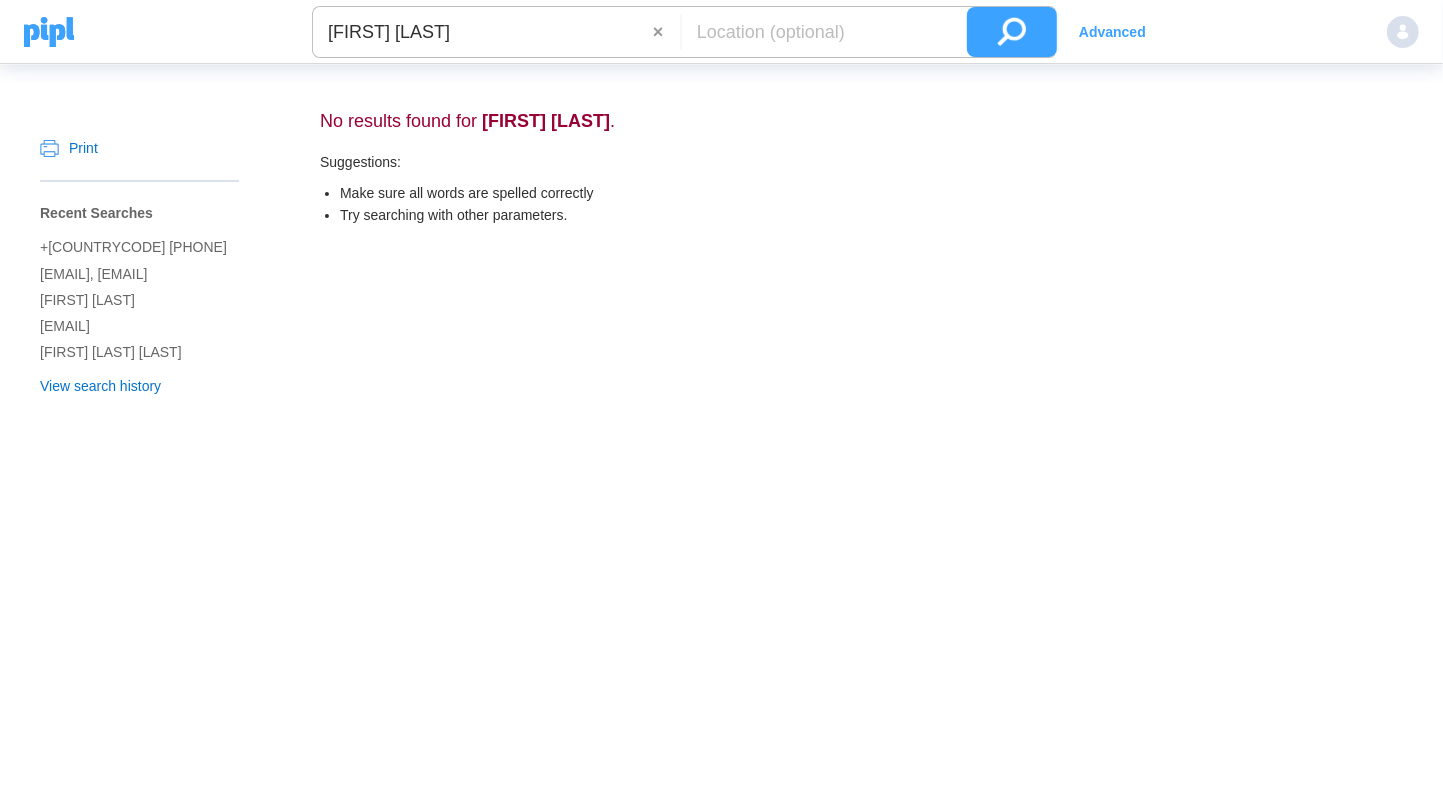 click at bounding box center (1012, 32) 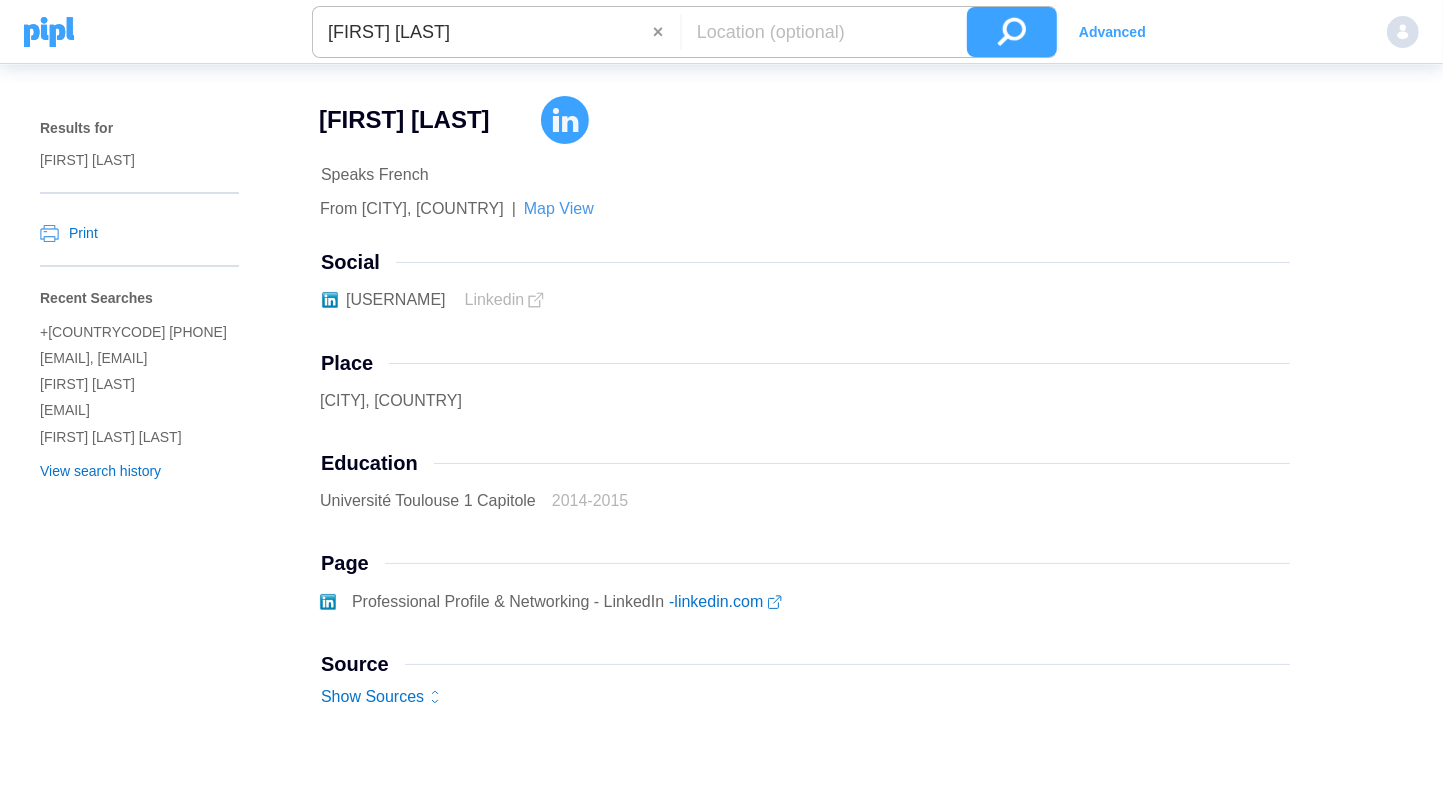 click on "Place" at bounding box center [805, 262] 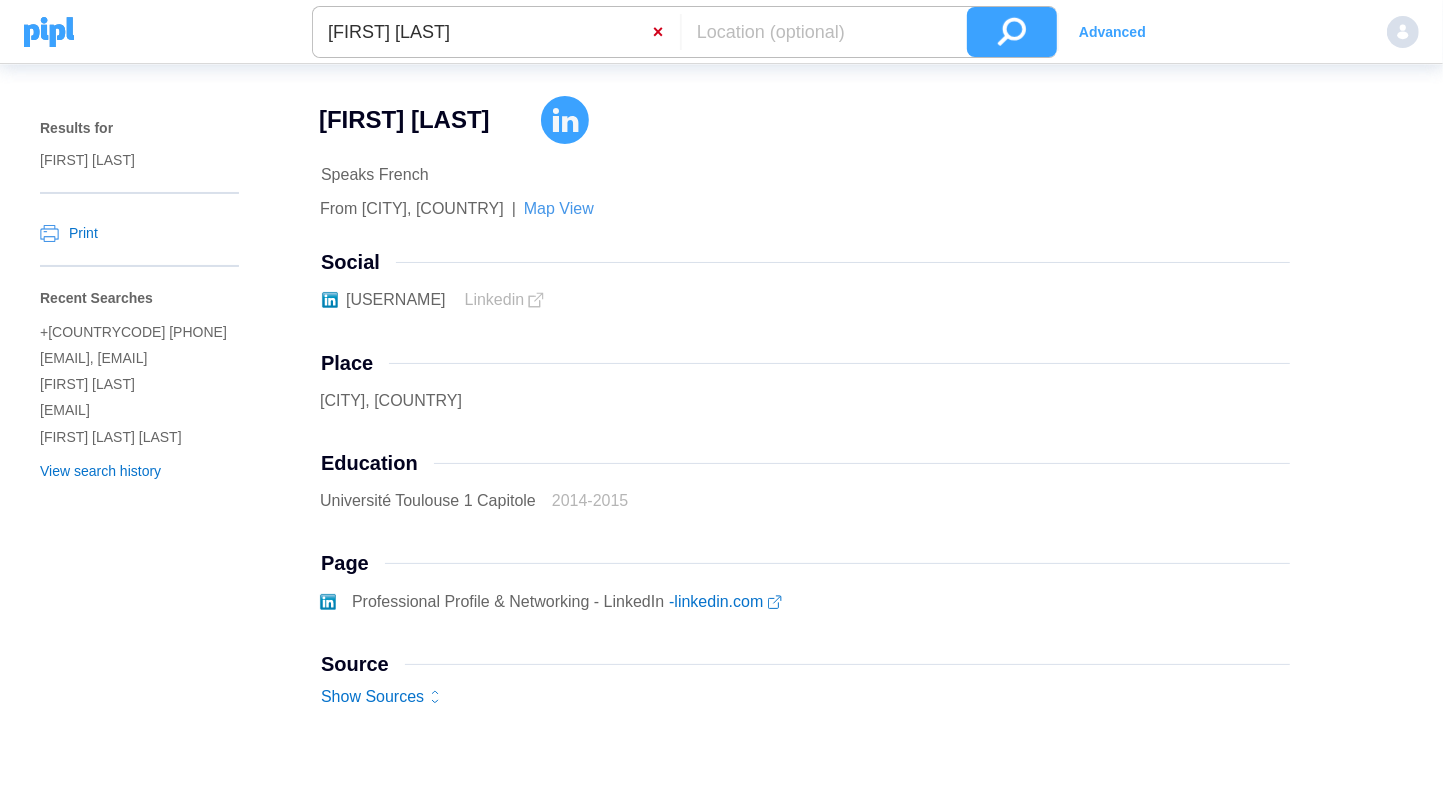 click on "×" at bounding box center (666, 32) 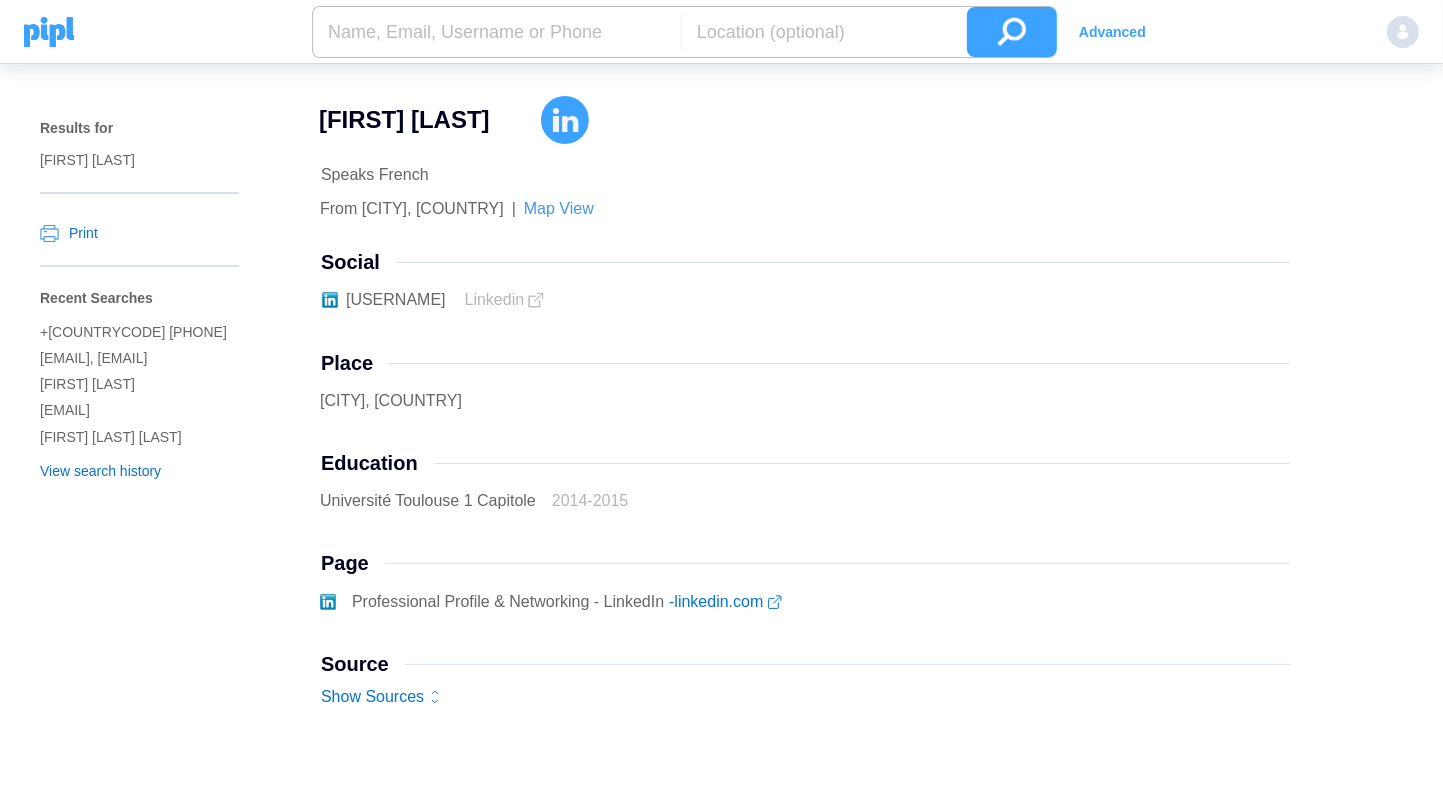 paste on "[EMAIL]" 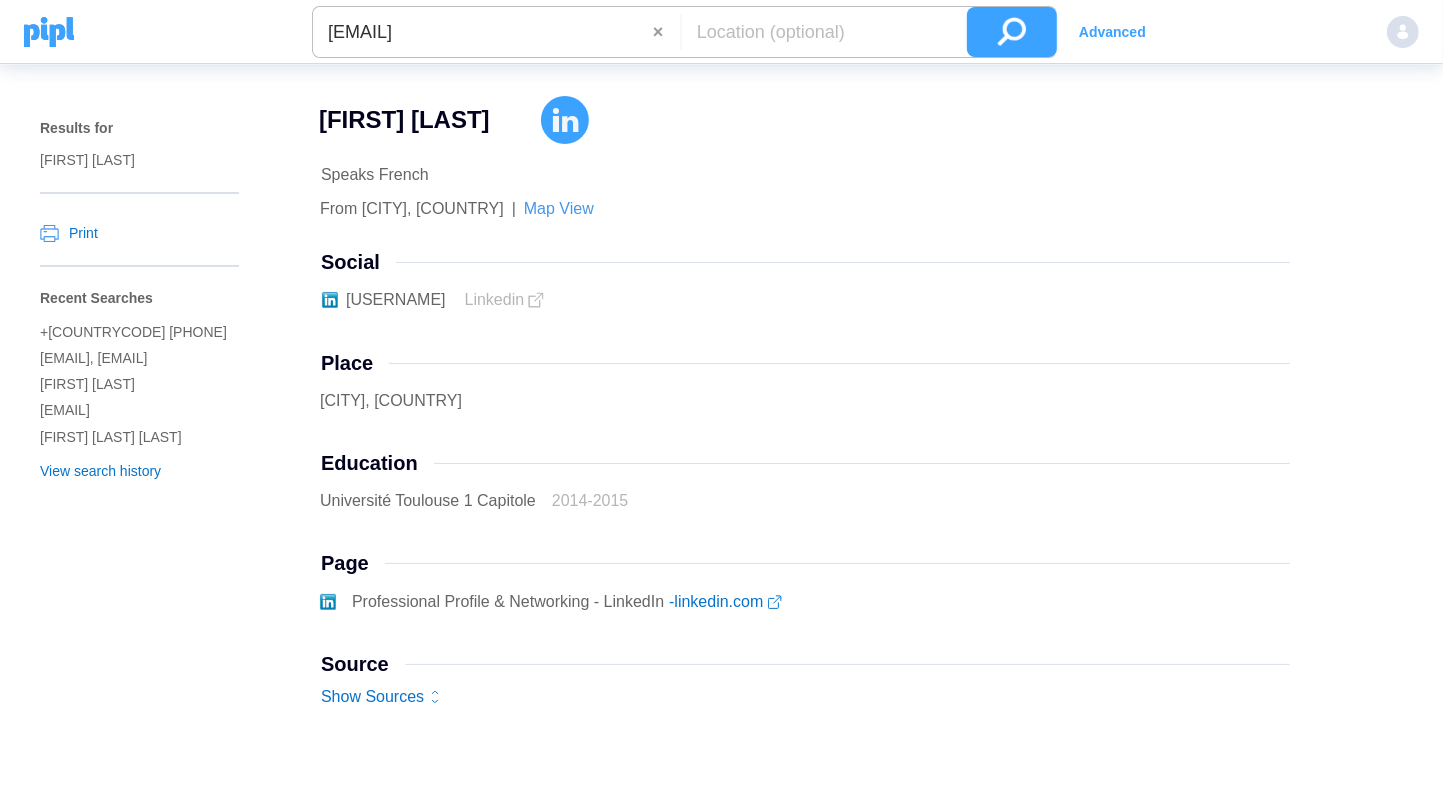 click at bounding box center [1012, 32] 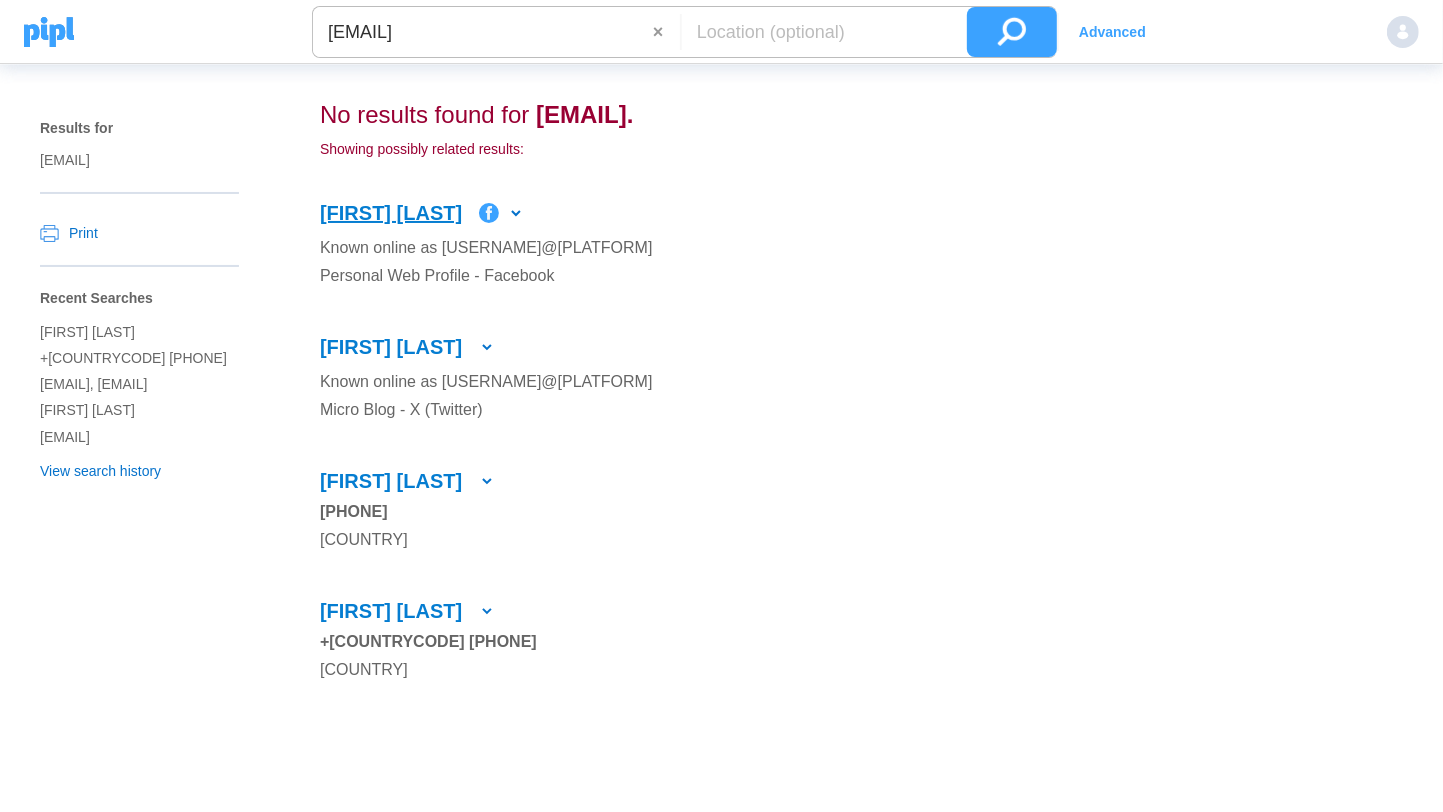 click on "[FIRST] [LAST]" at bounding box center [391, 213] 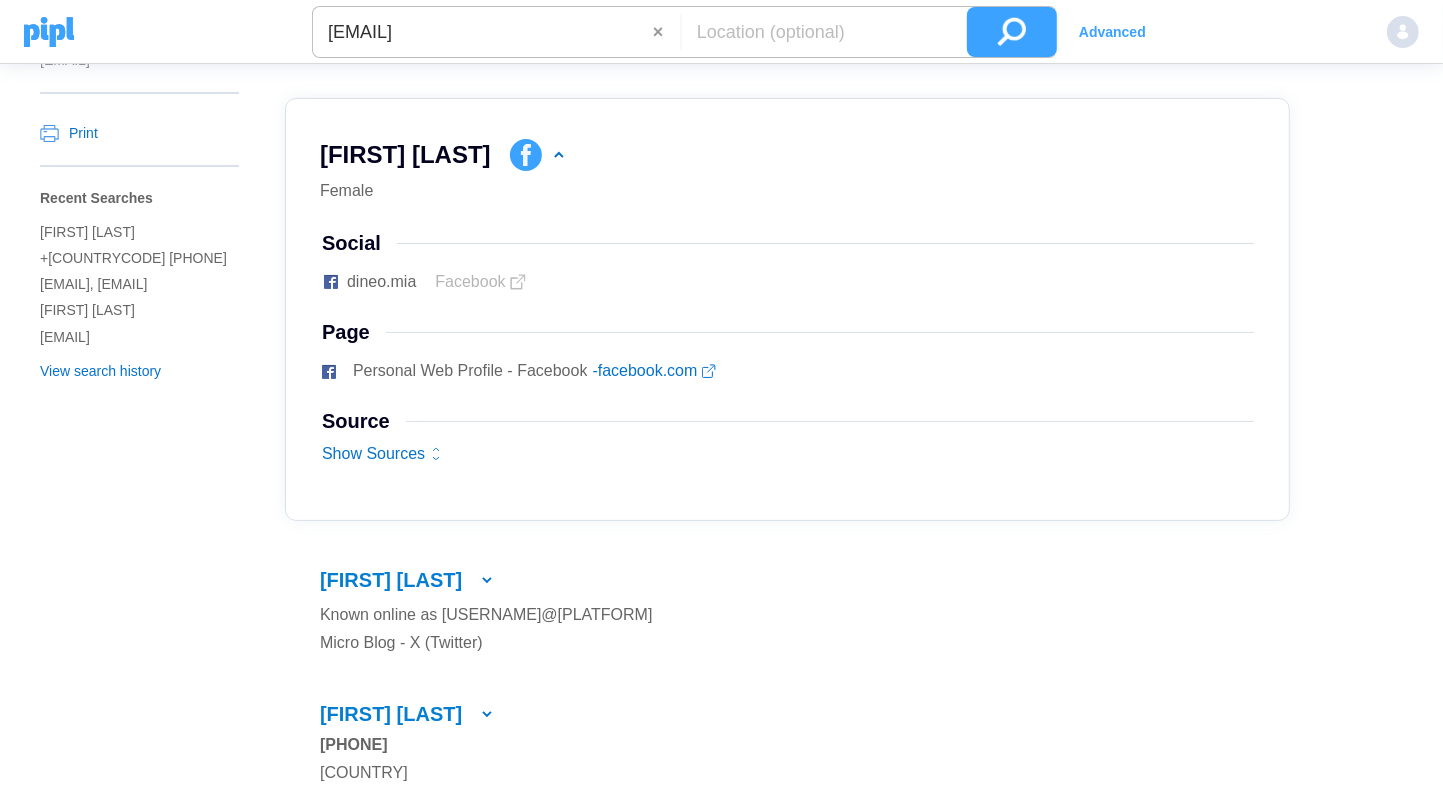 scroll, scrollTop: 0, scrollLeft: 0, axis: both 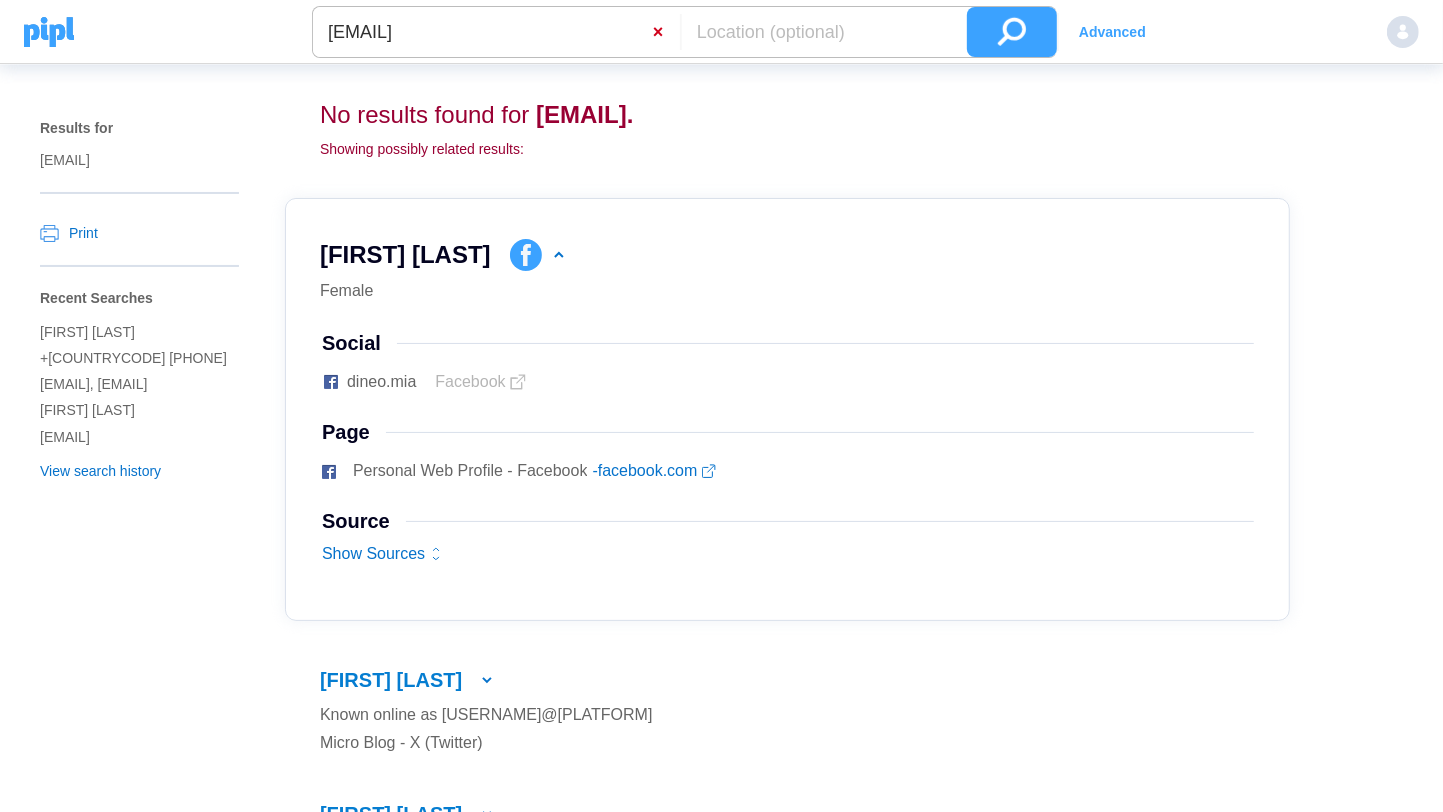 click on "×" at bounding box center (666, 32) 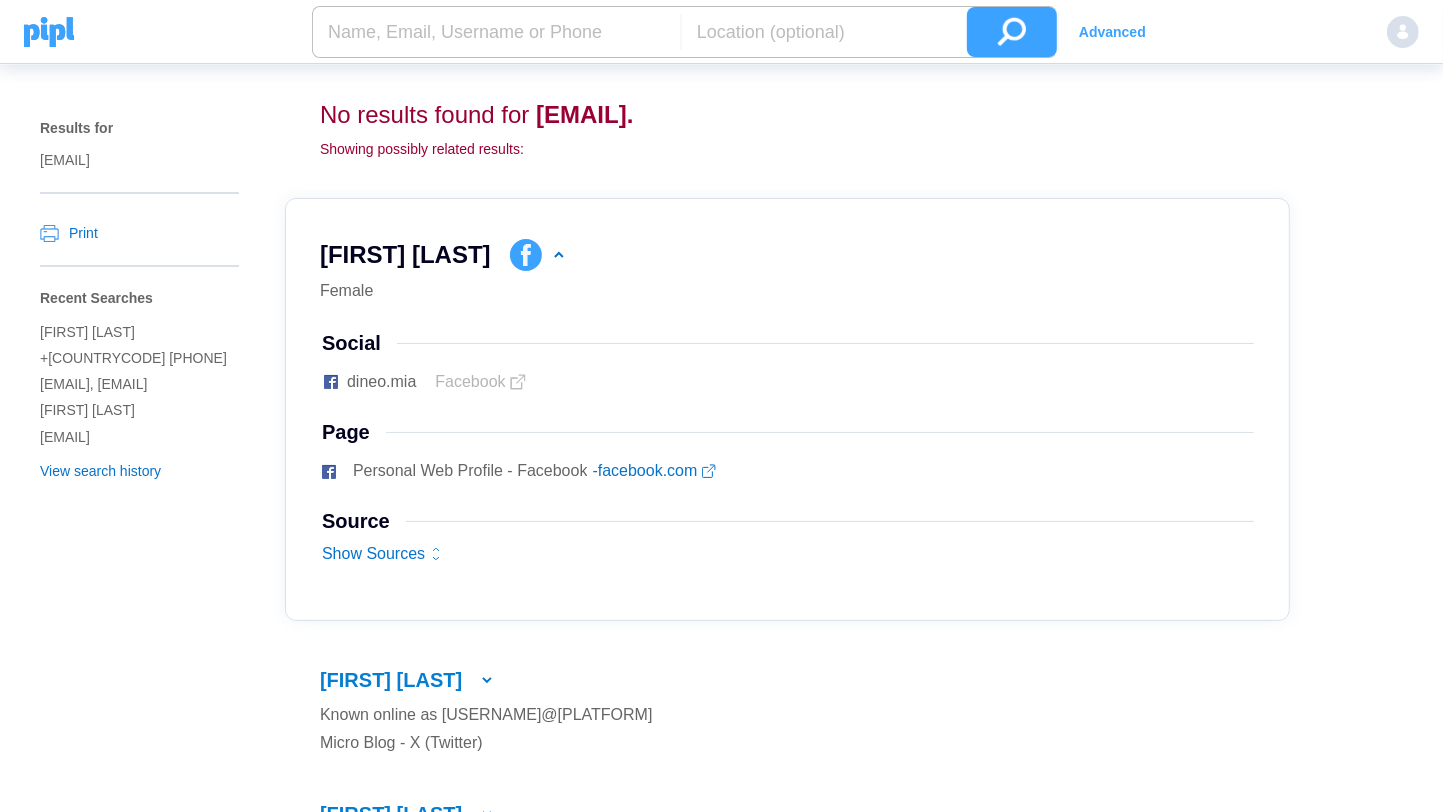 paste on "[EMAIL]" 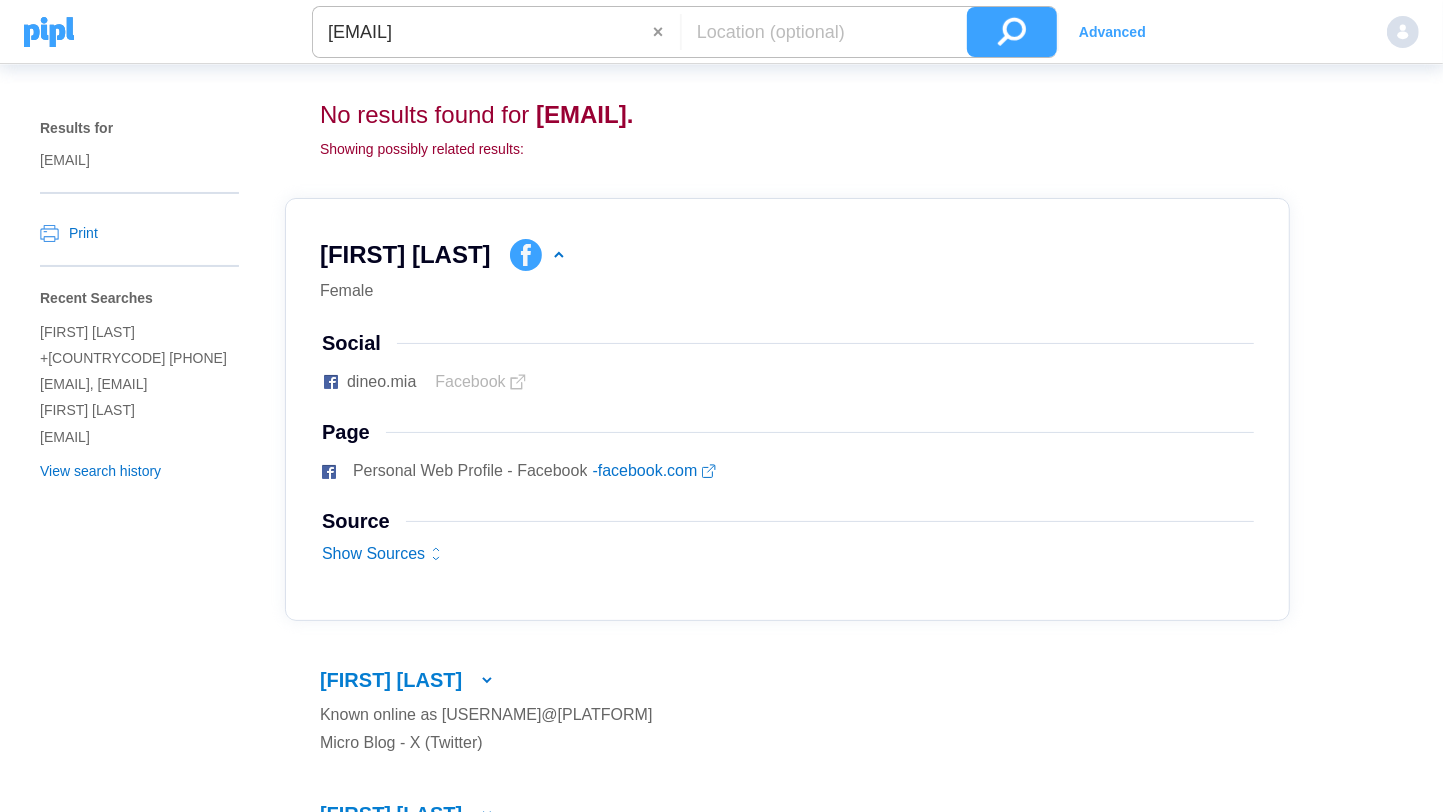 click at bounding box center [1012, 32] 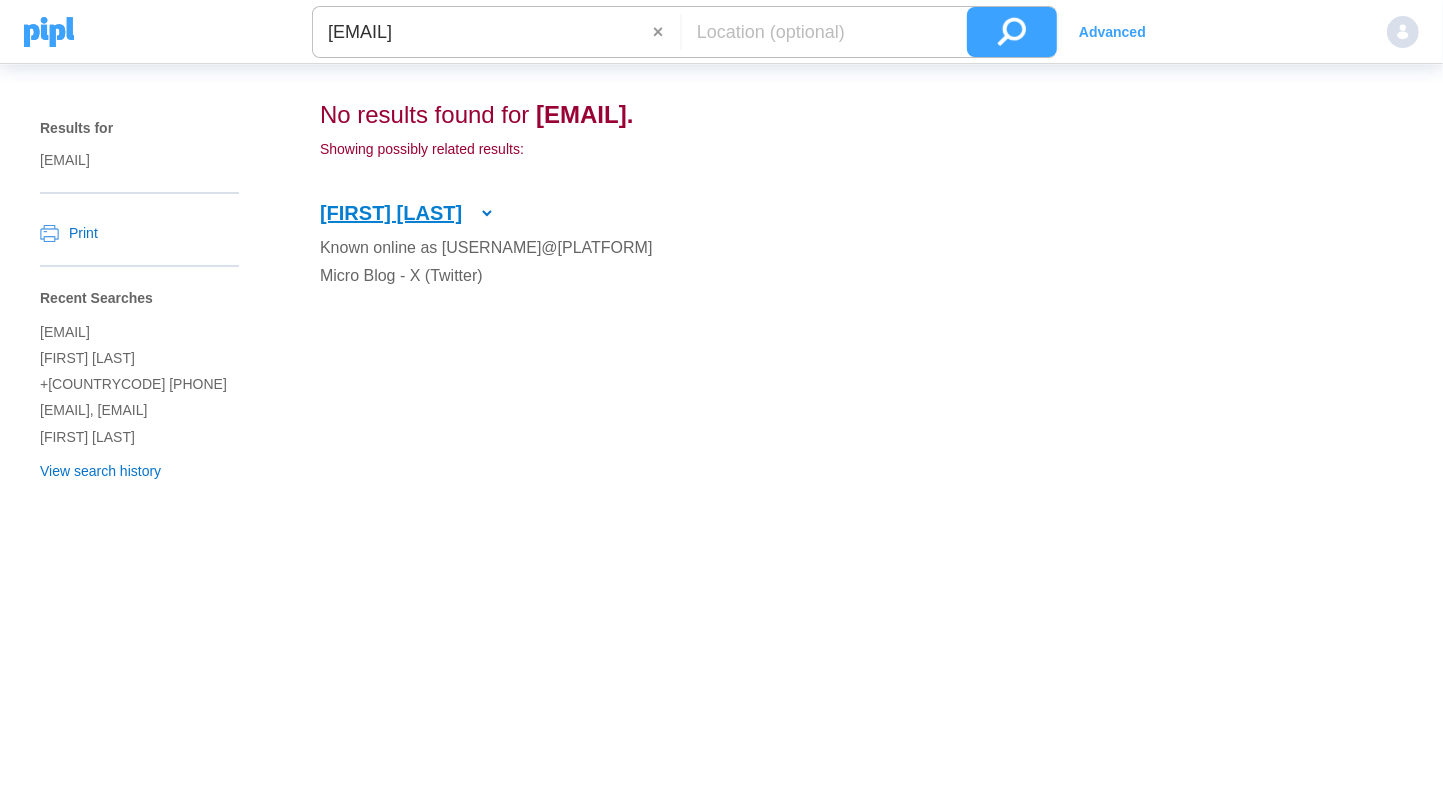 click on "[FIRST] [LAST]" at bounding box center (391, 213) 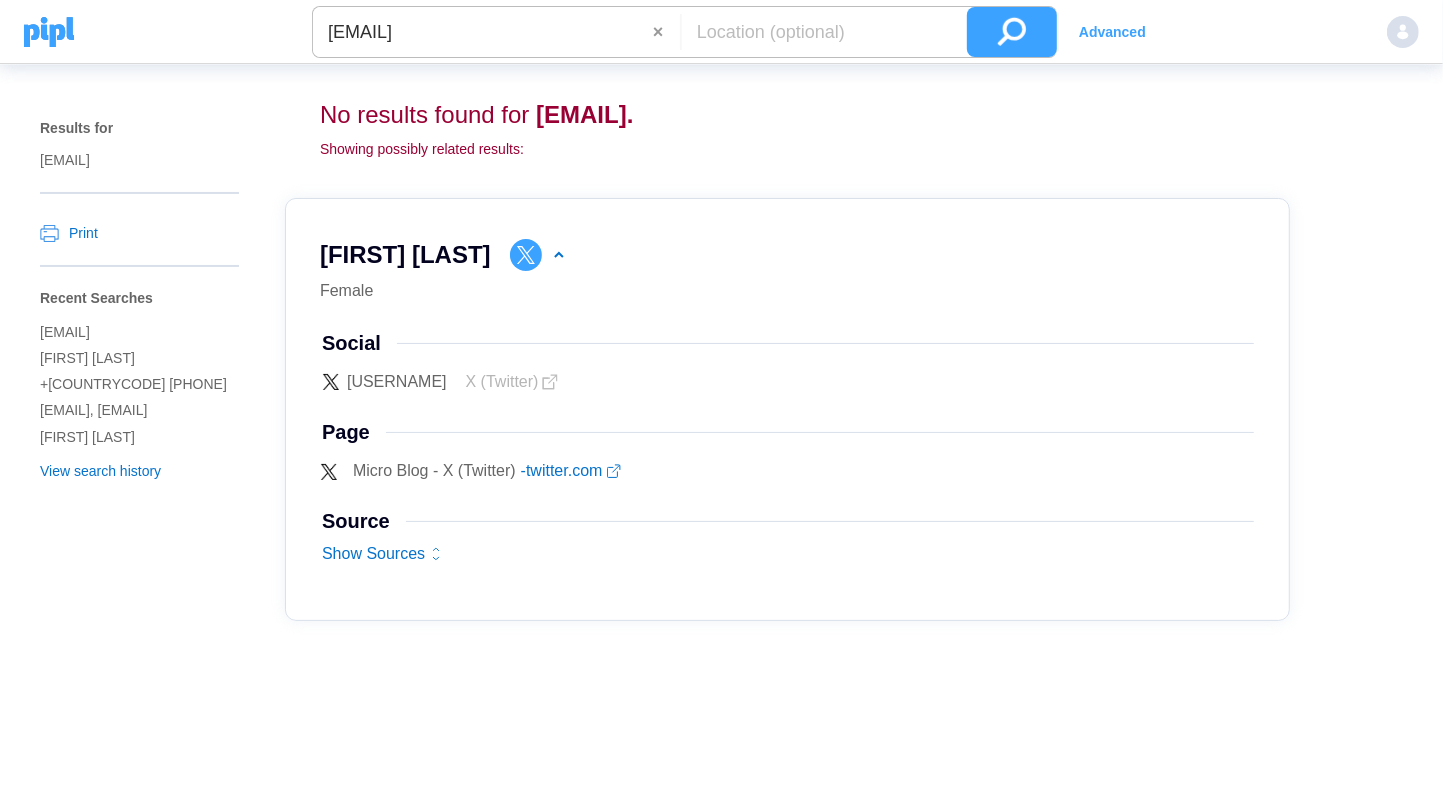 drag, startPoint x: 667, startPoint y: 35, endPoint x: 583, endPoint y: 32, distance: 84.05355 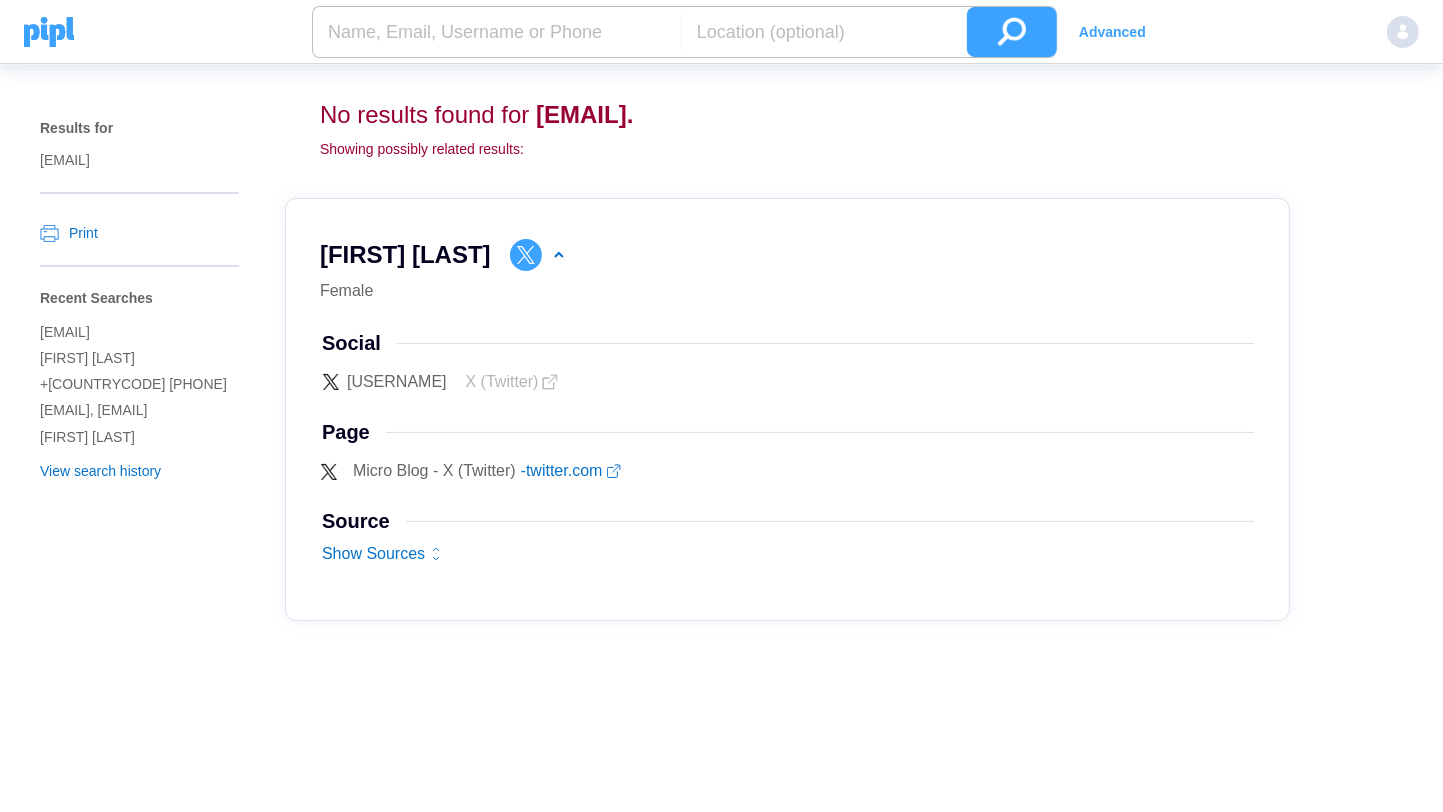 paste on "[PHONE]" 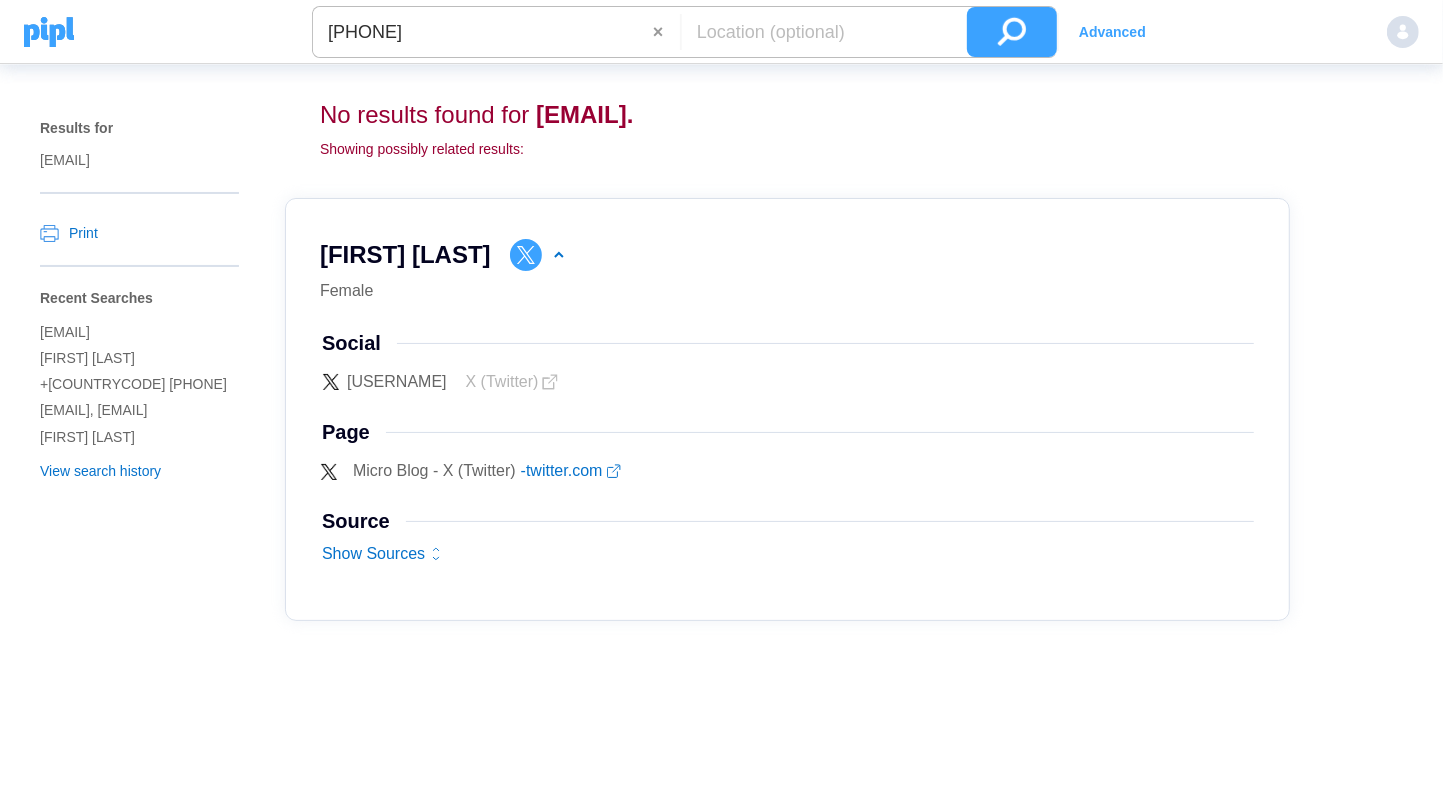 click at bounding box center [1012, 32] 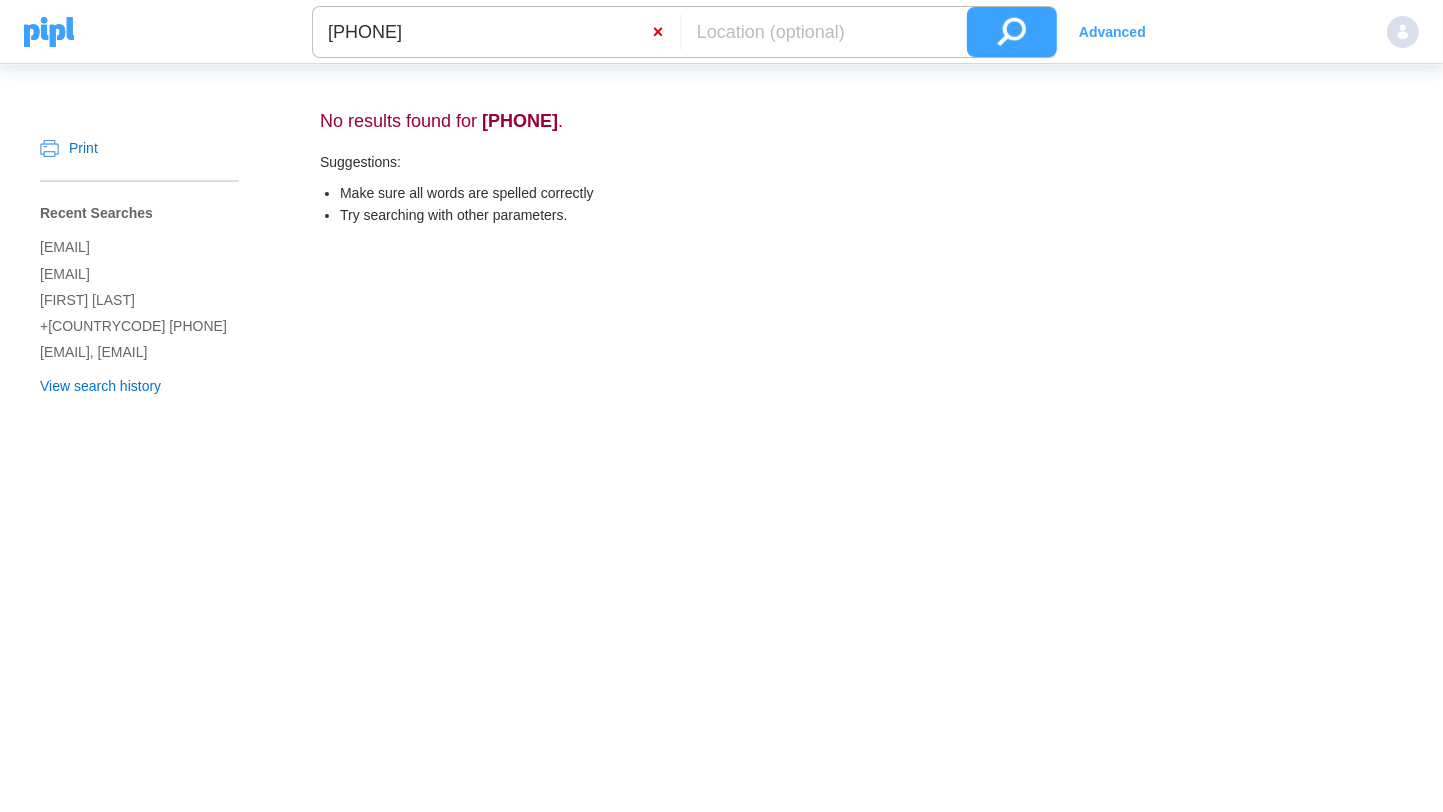 click on "×" at bounding box center [666, 32] 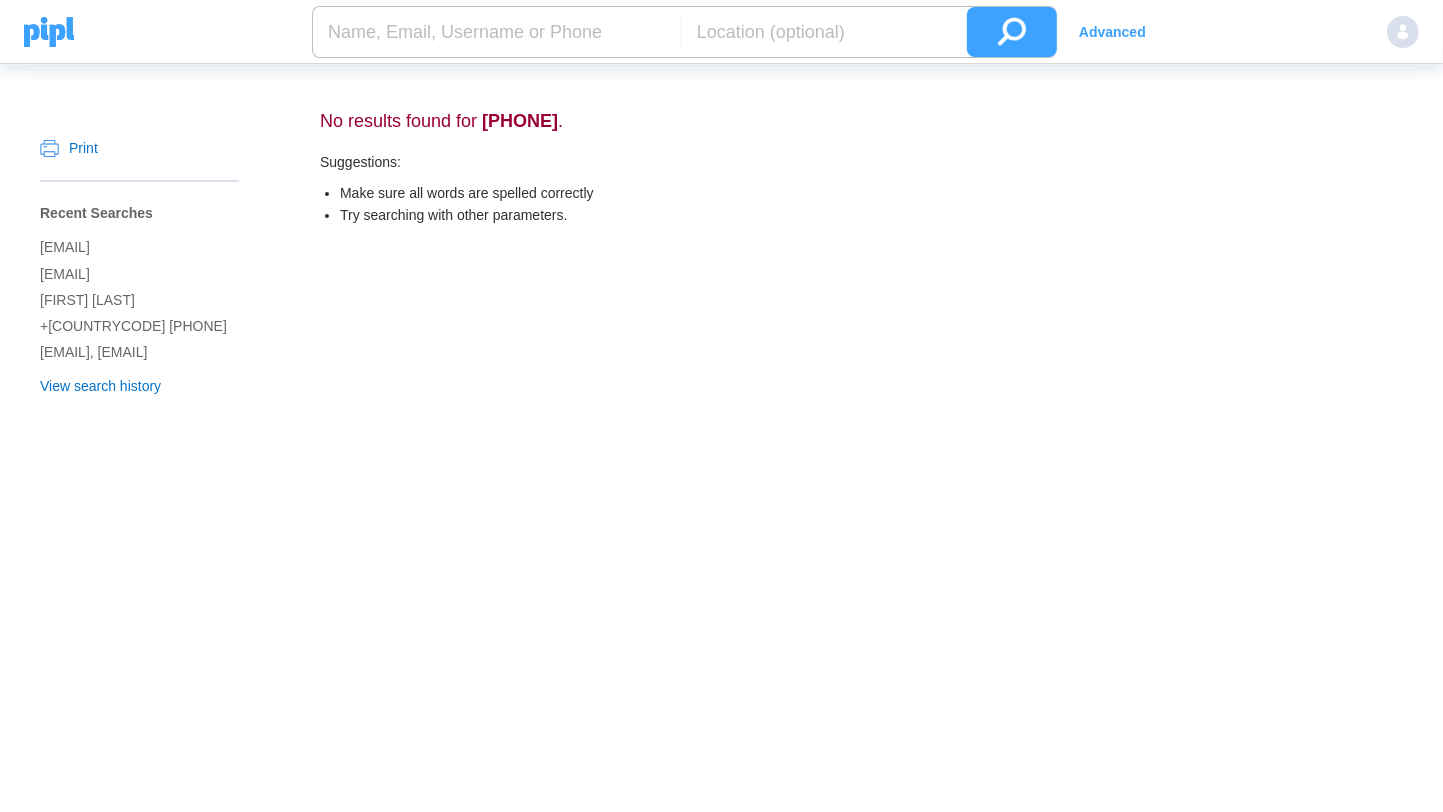 paste on "[EMAIL]" 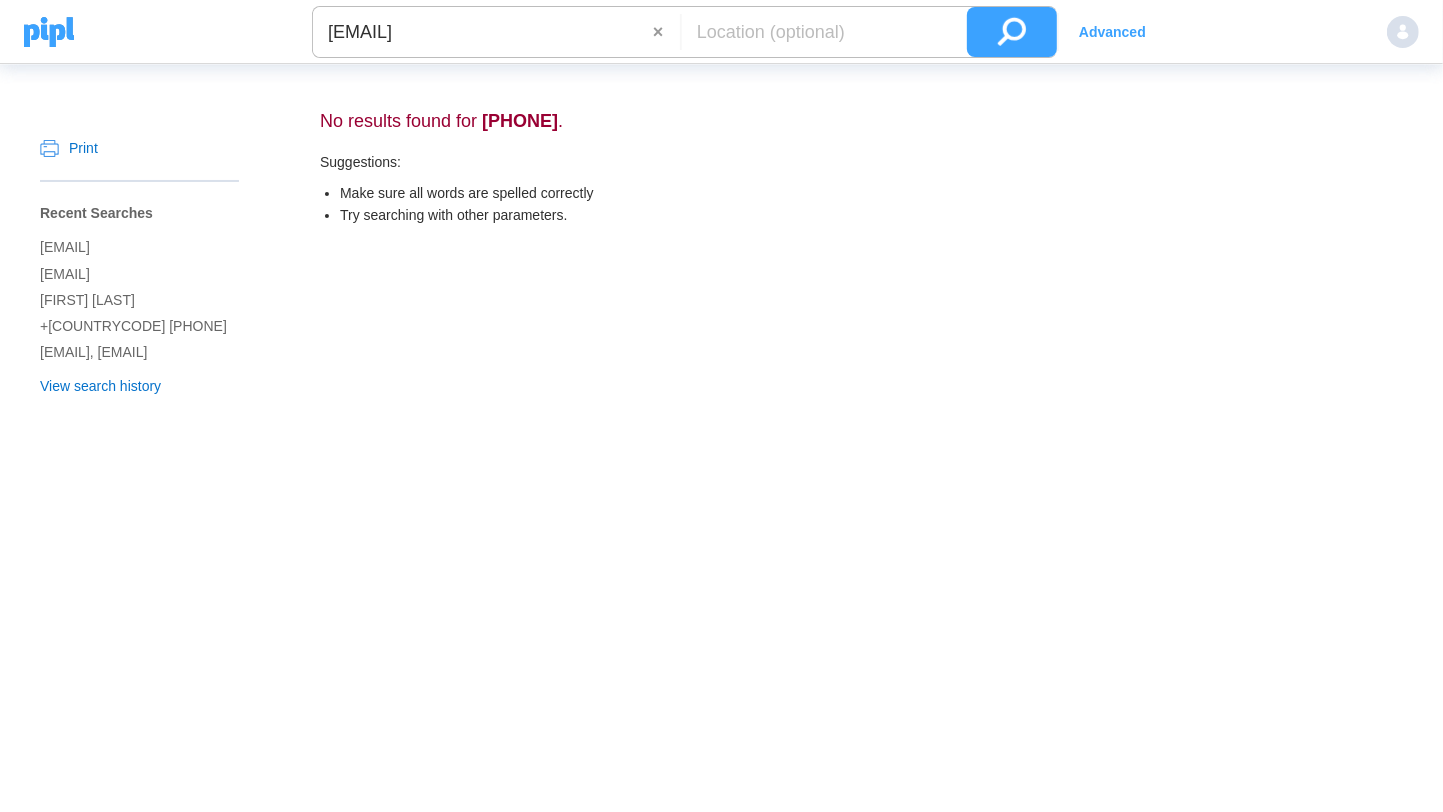 click at bounding box center (1012, 32) 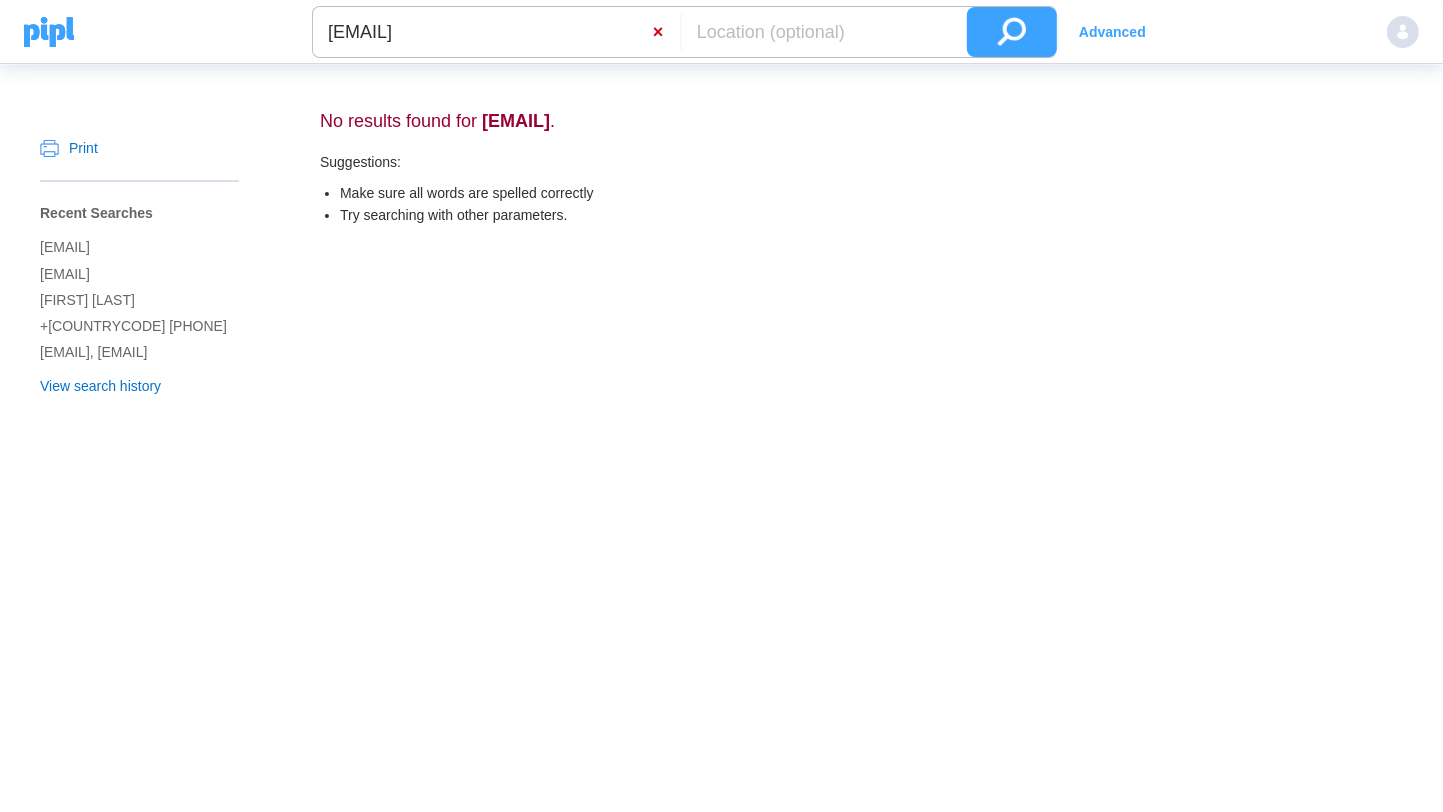 click on "×" at bounding box center (666, 32) 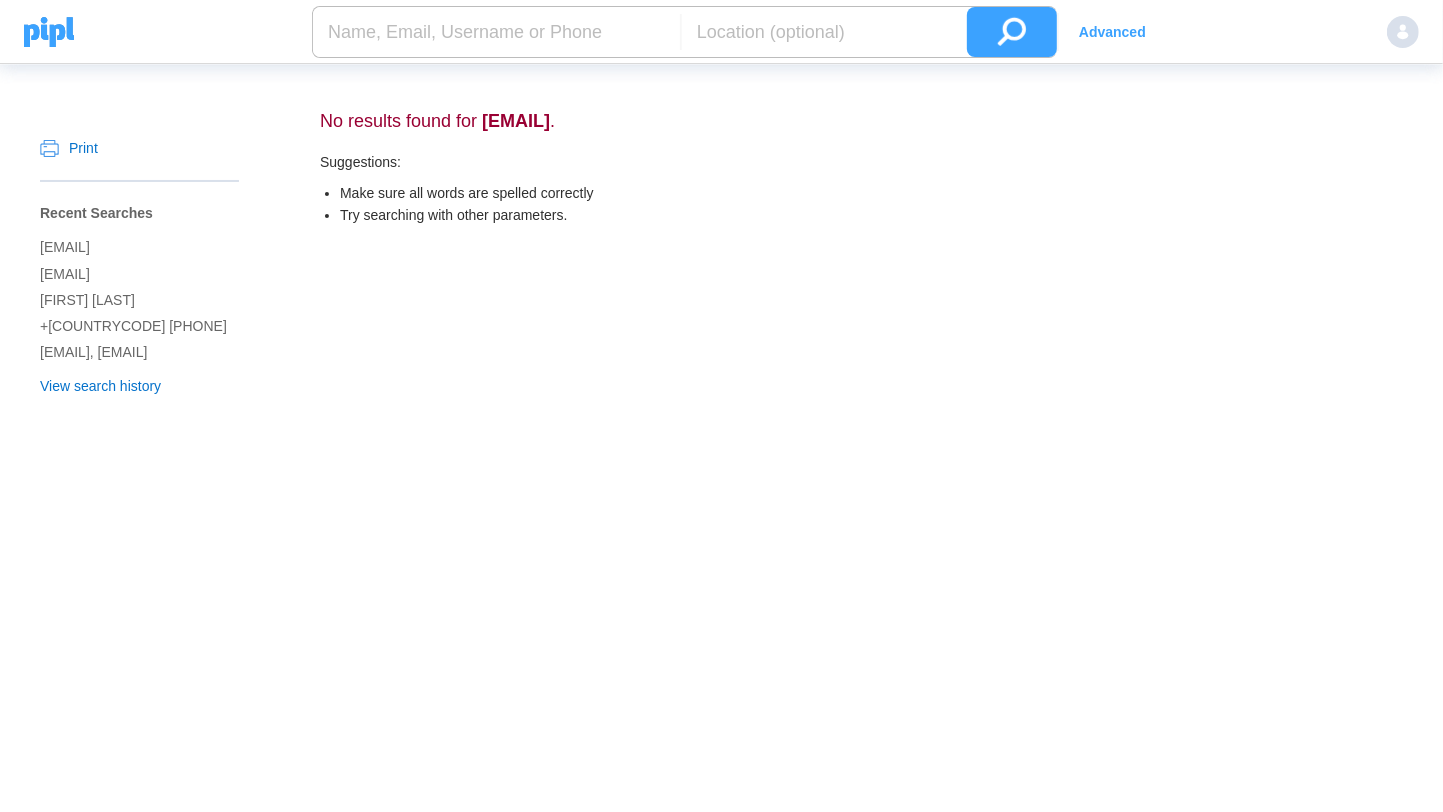 paste on "+[COUNTRYCODE] [PHONE]" 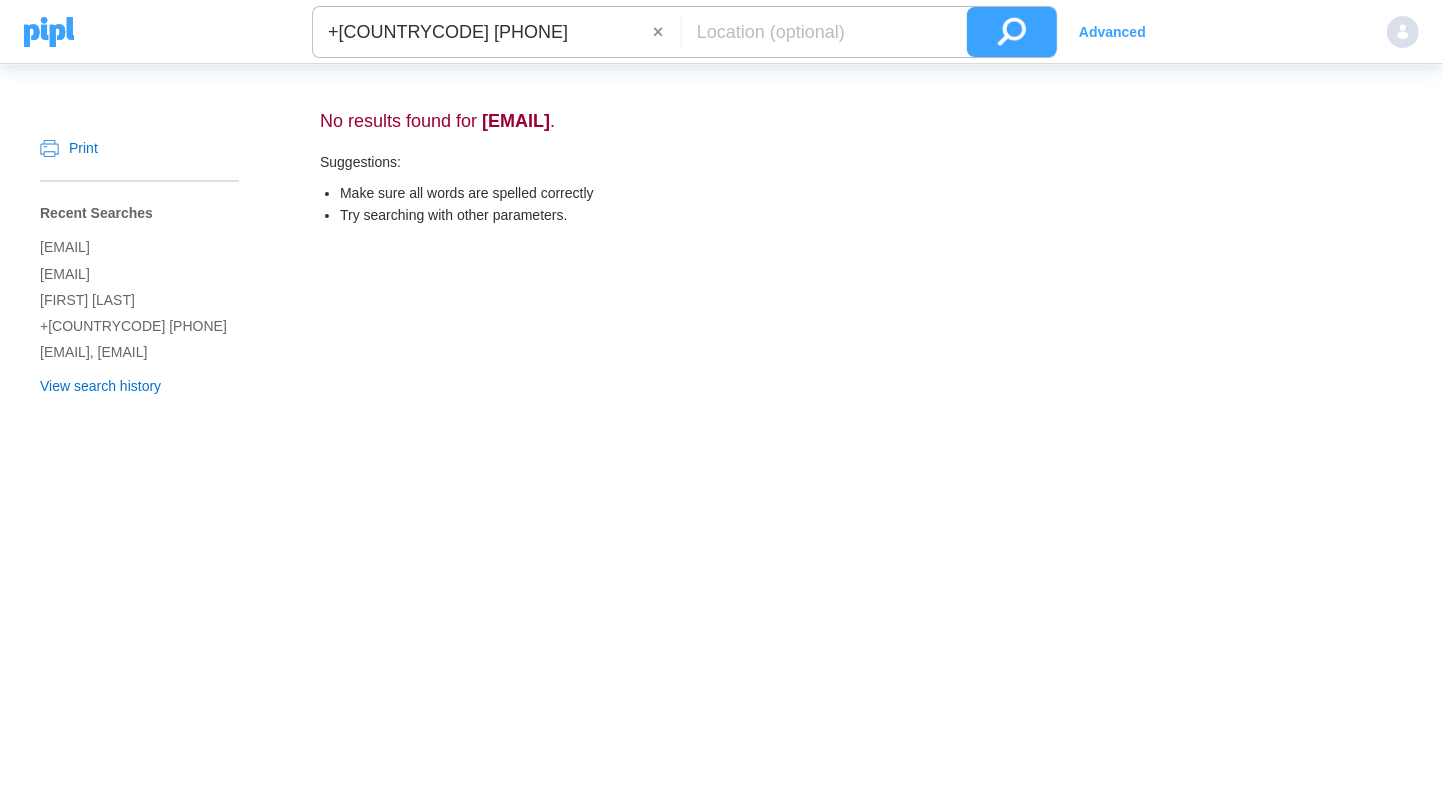 click at bounding box center [1012, 32] 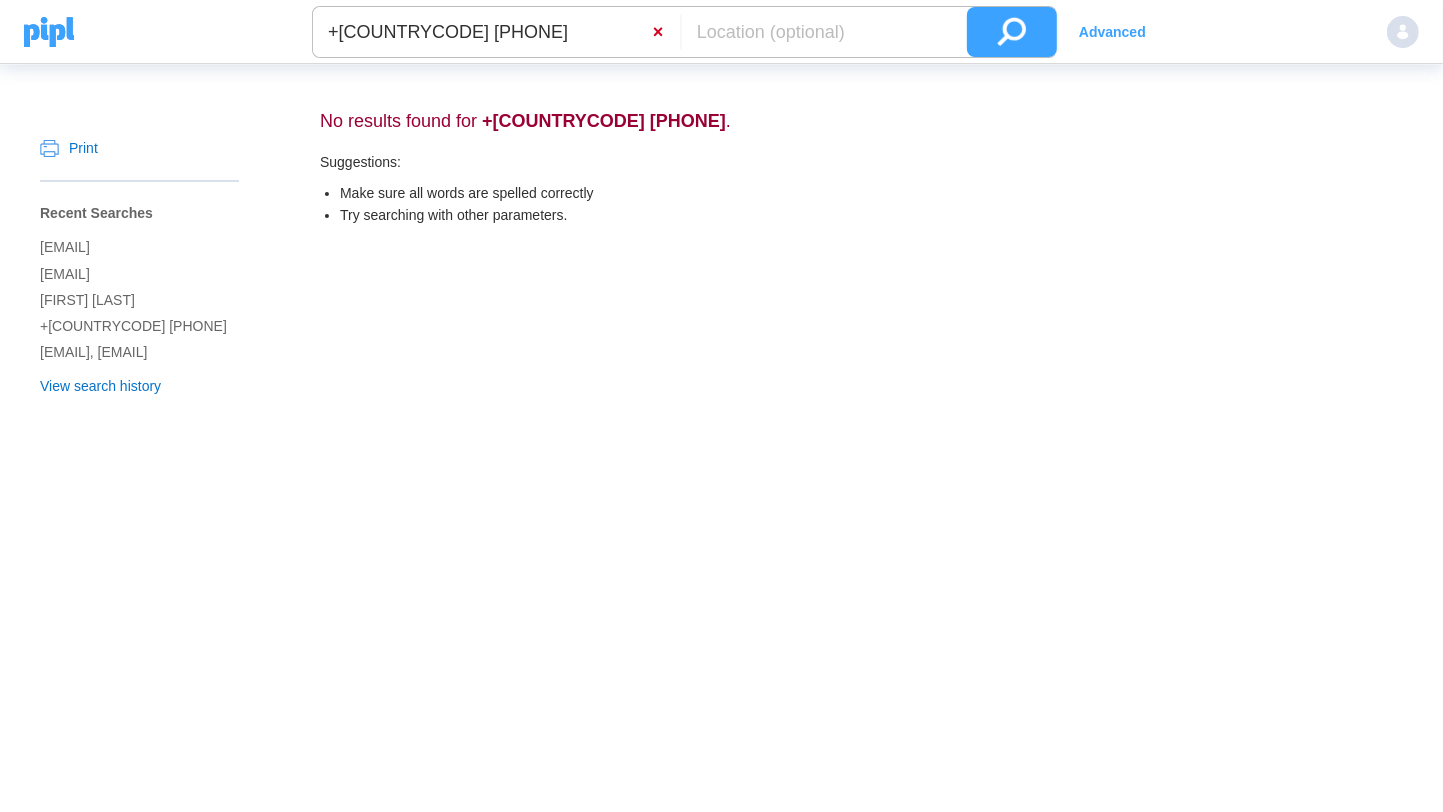 click on "×" at bounding box center (666, 32) 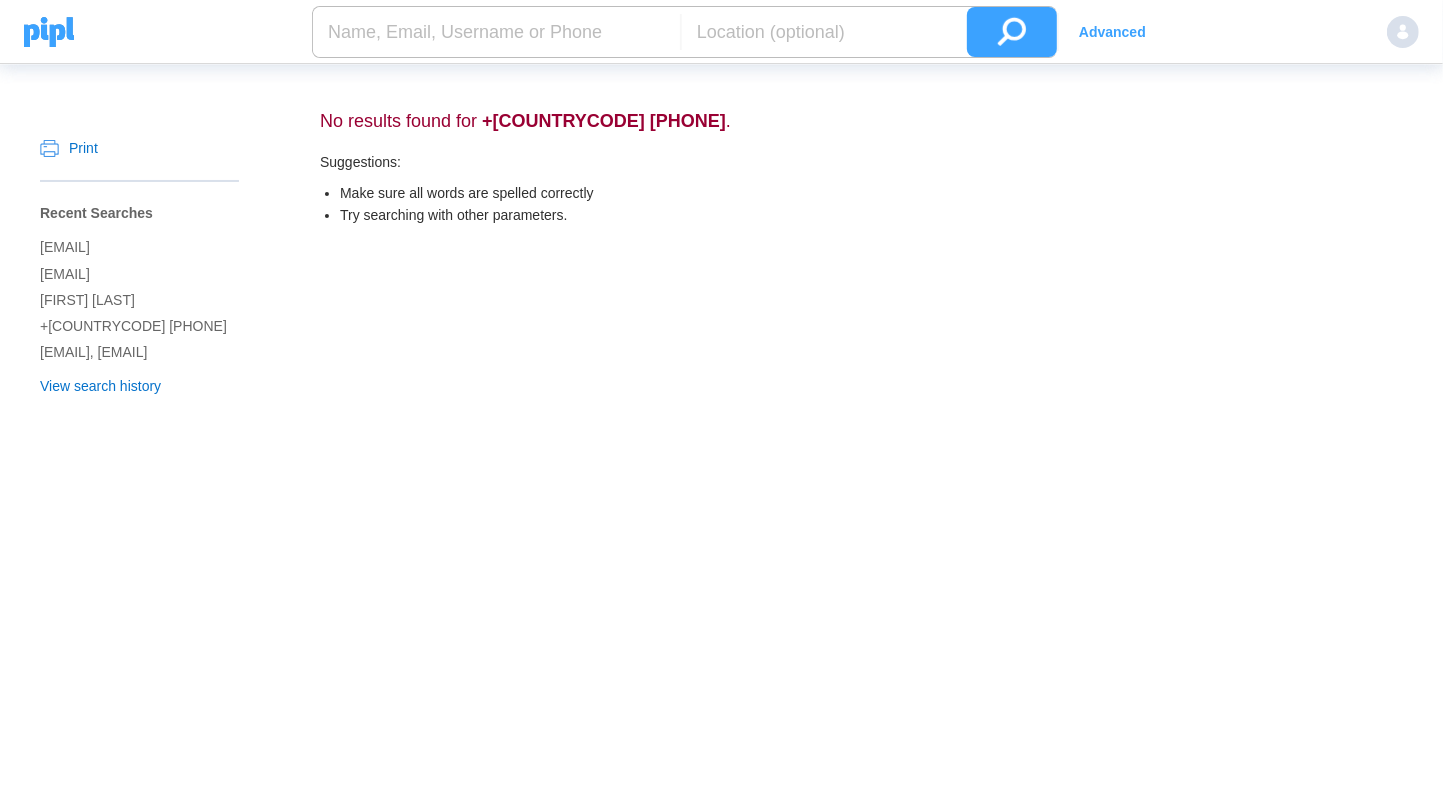 paste on "[FIRST] [LAST]" 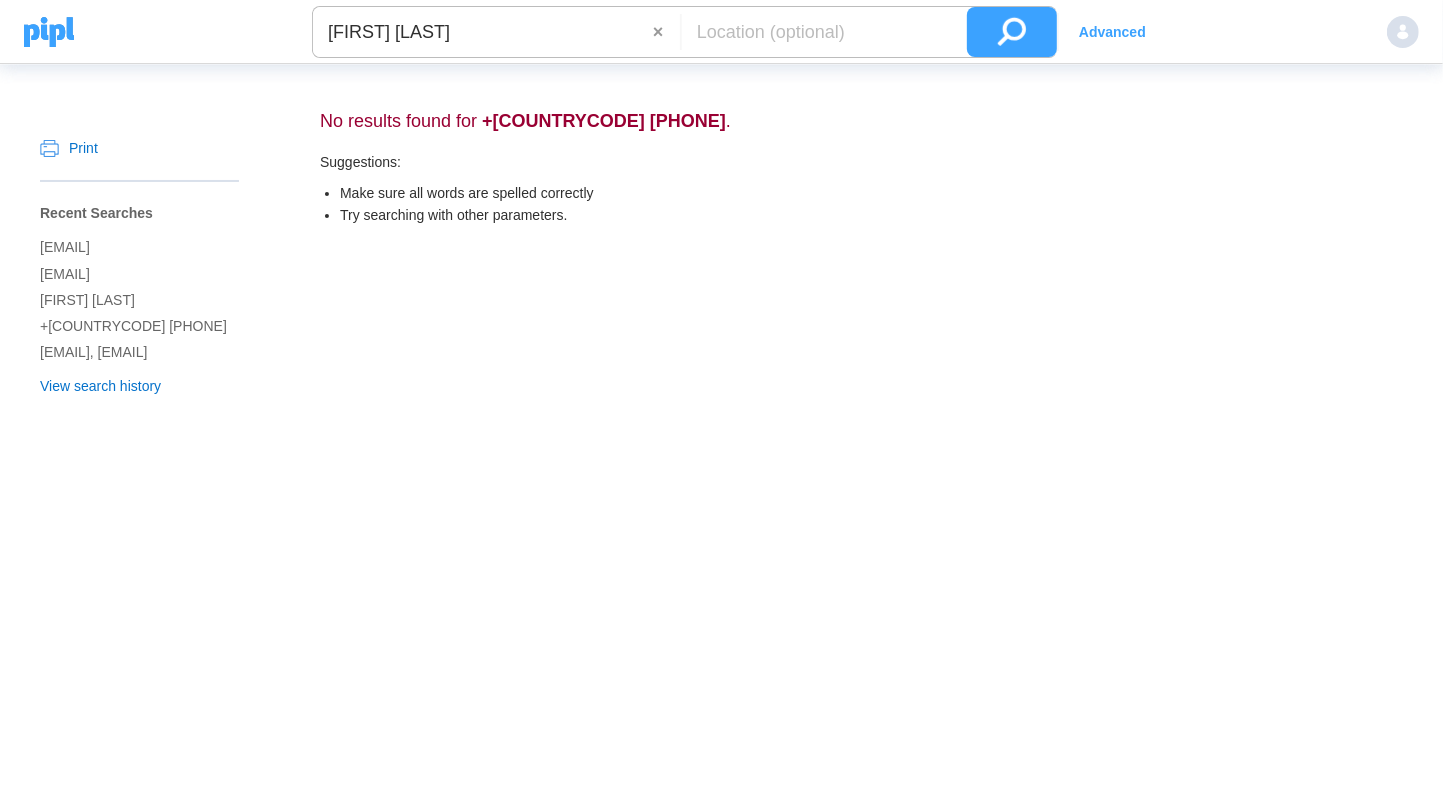 type on "[FIRST] [LAST]" 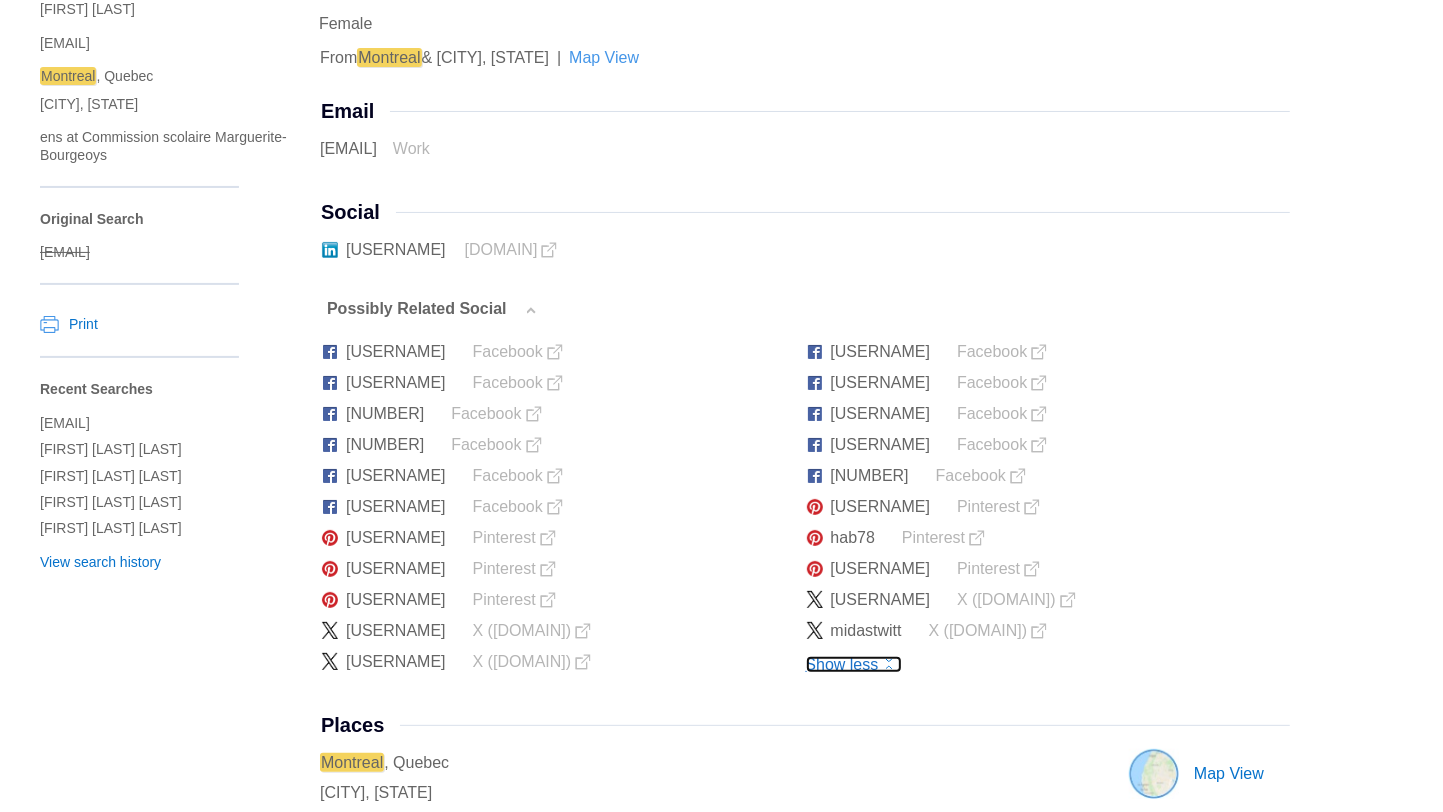 scroll, scrollTop: 456, scrollLeft: 0, axis: vertical 